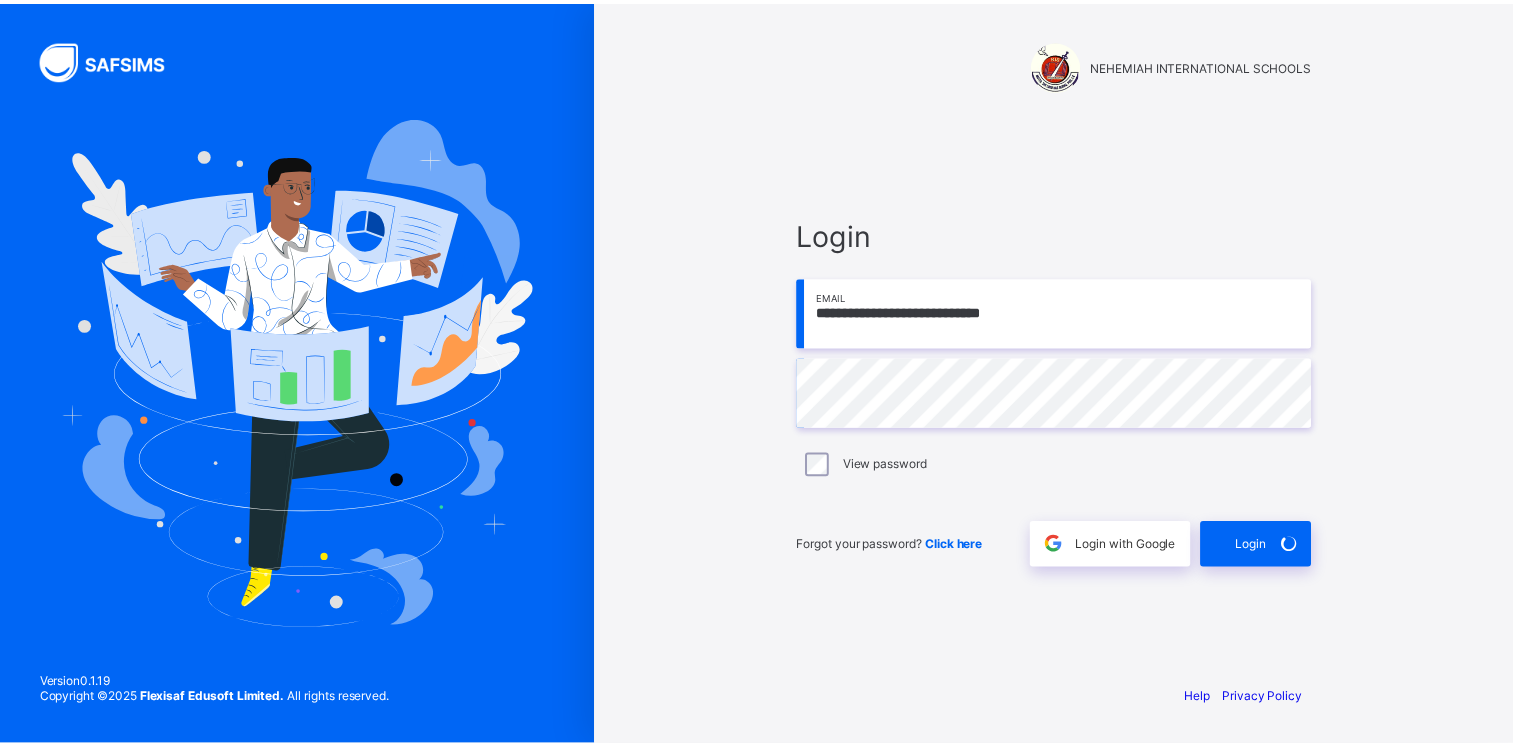 scroll, scrollTop: 0, scrollLeft: 0, axis: both 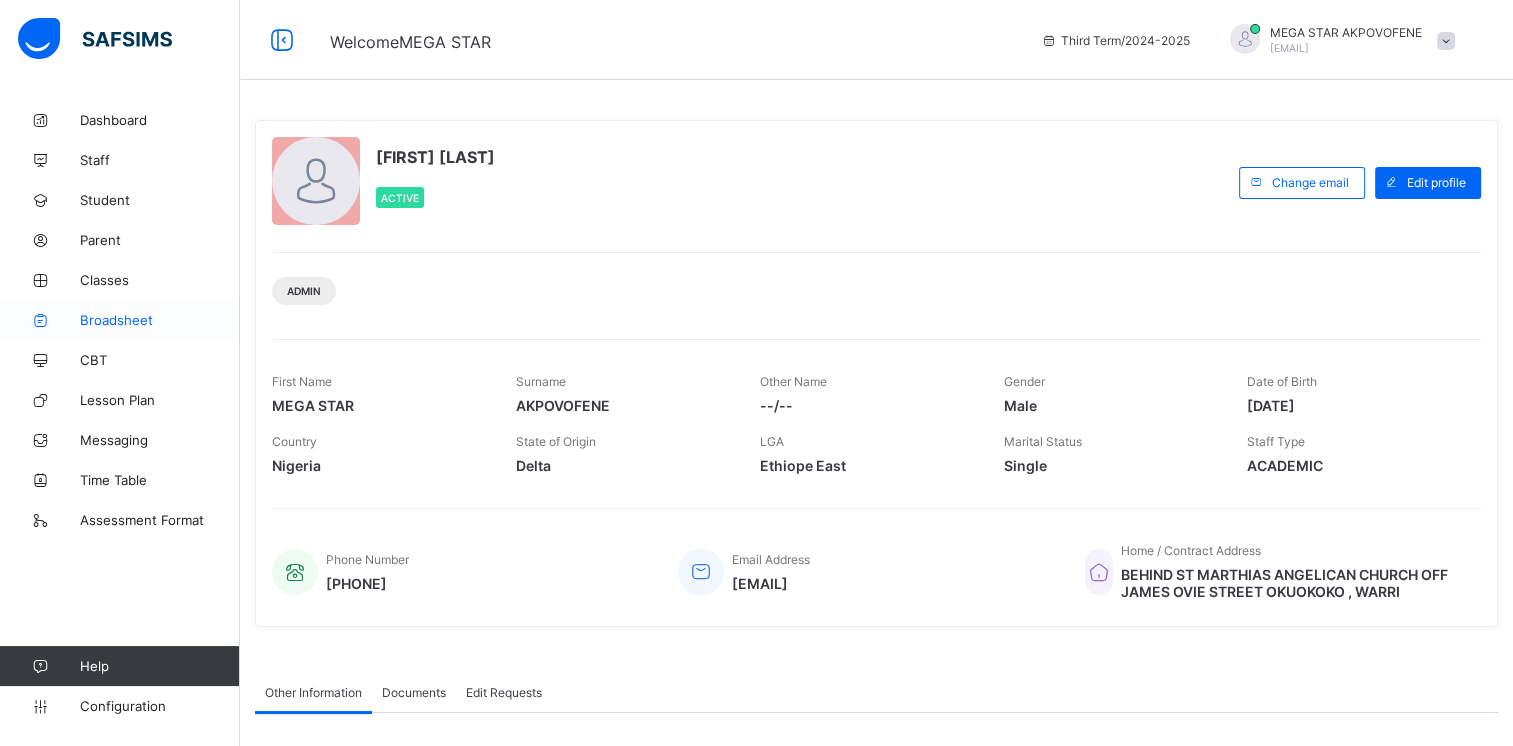 click on "Broadsheet" at bounding box center (160, 320) 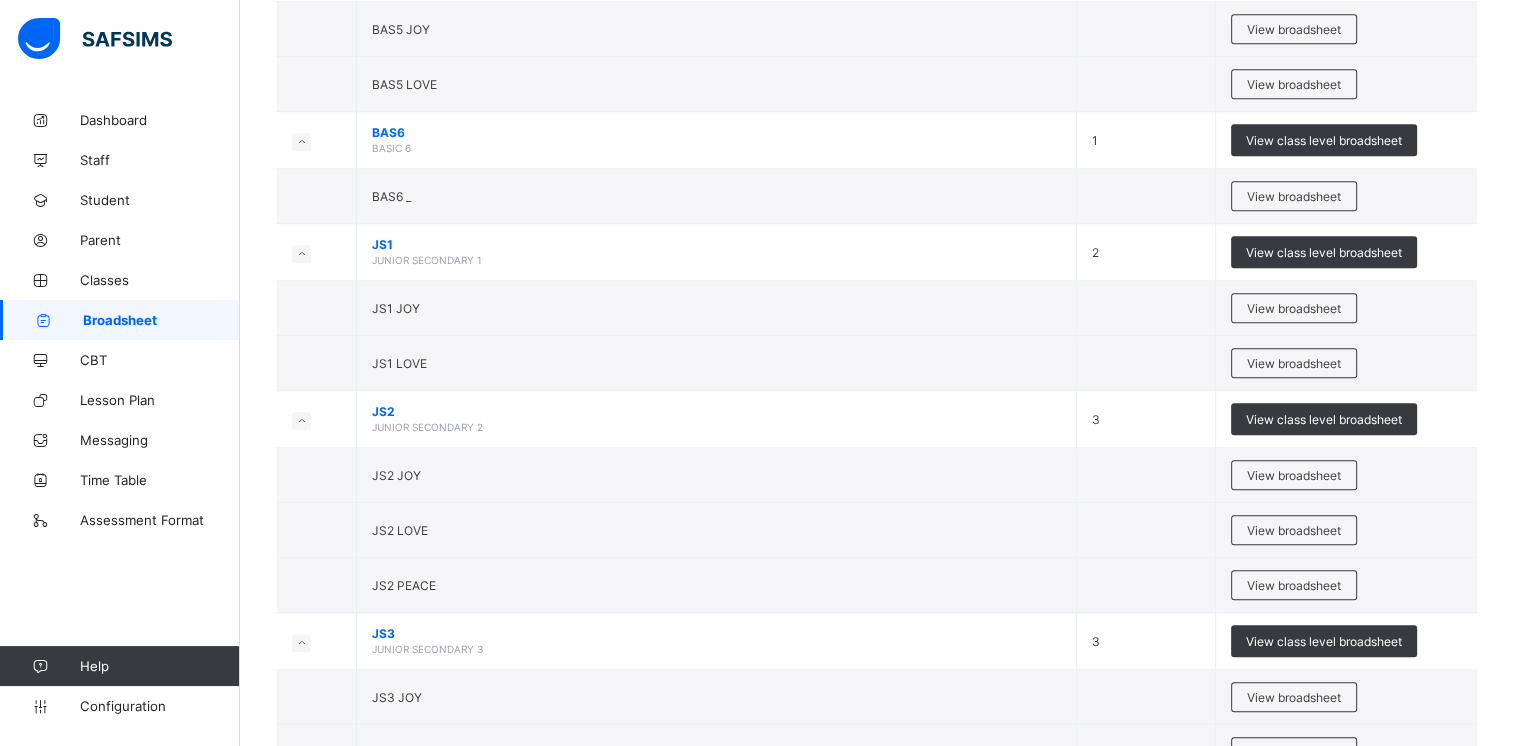 scroll, scrollTop: 1520, scrollLeft: 0, axis: vertical 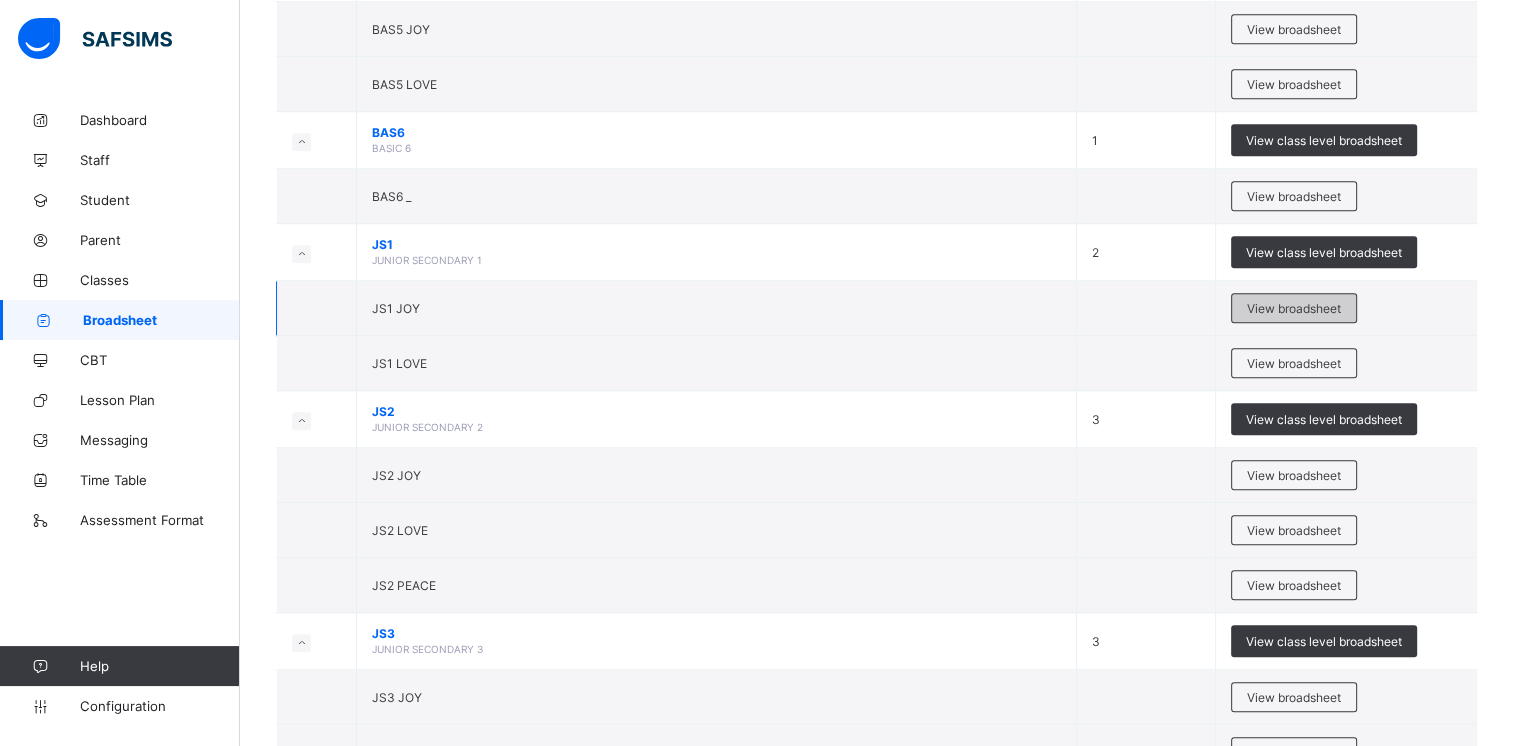 click on "View broadsheet" at bounding box center (1294, 308) 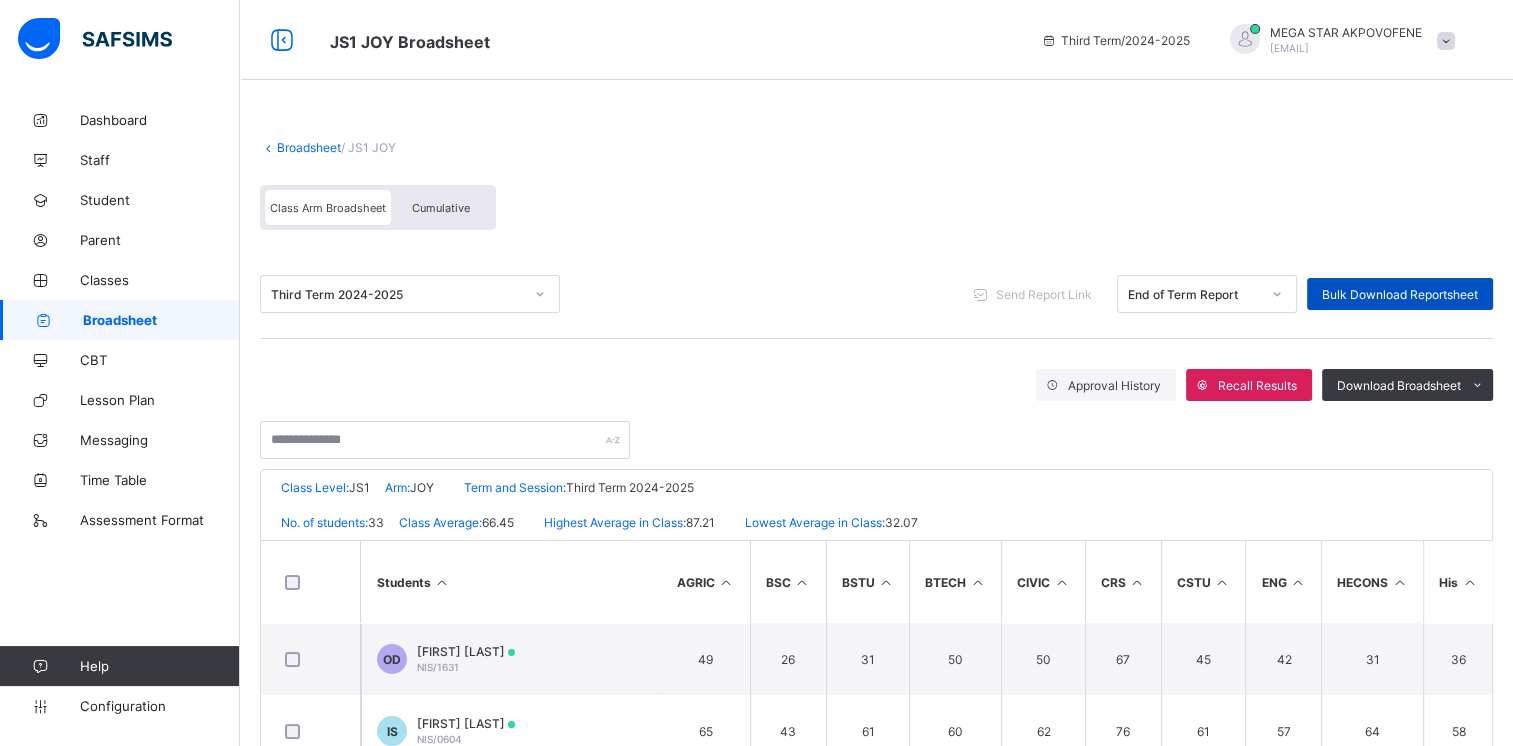 click on "Bulk Download Reportsheet" at bounding box center (1400, 294) 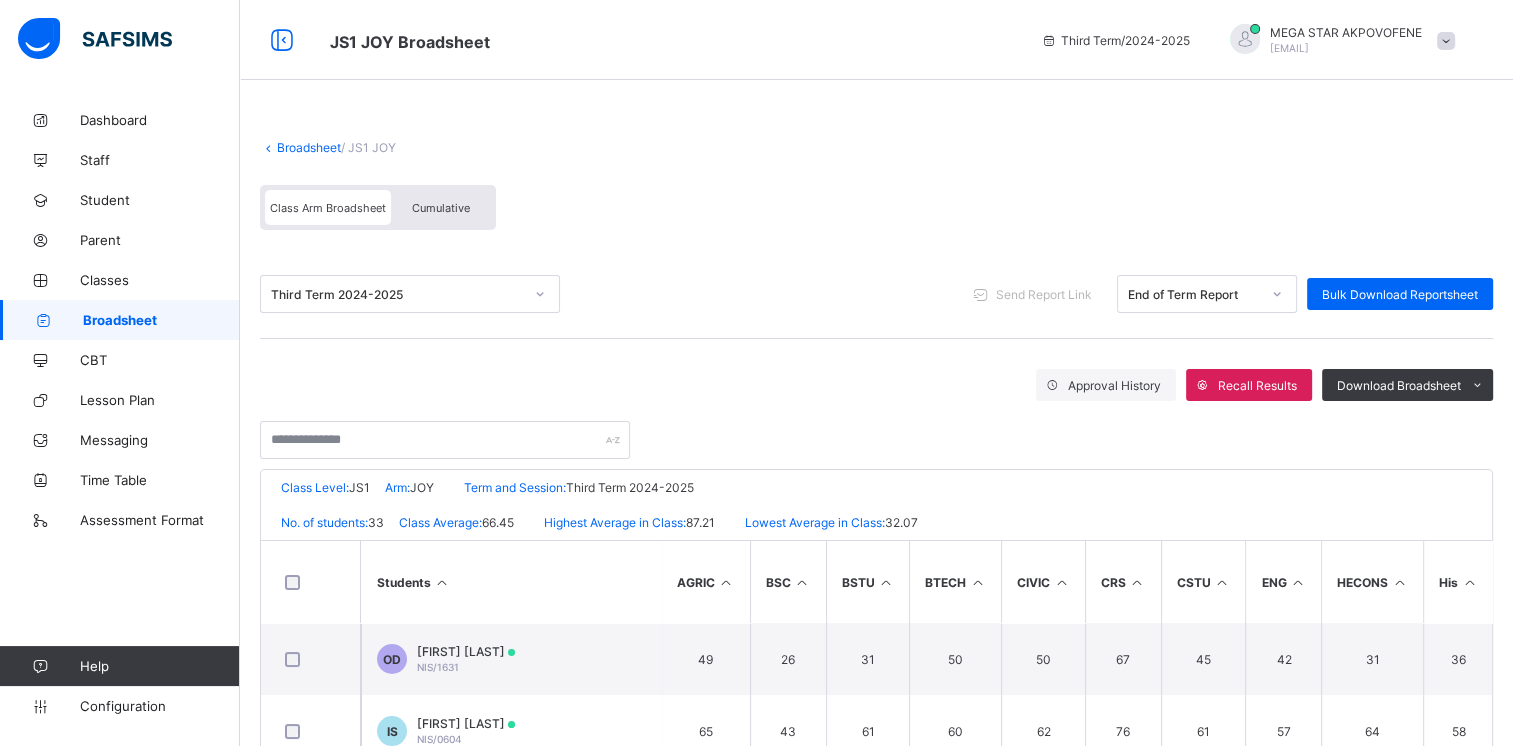 click on "Broadsheet" at bounding box center (309, 147) 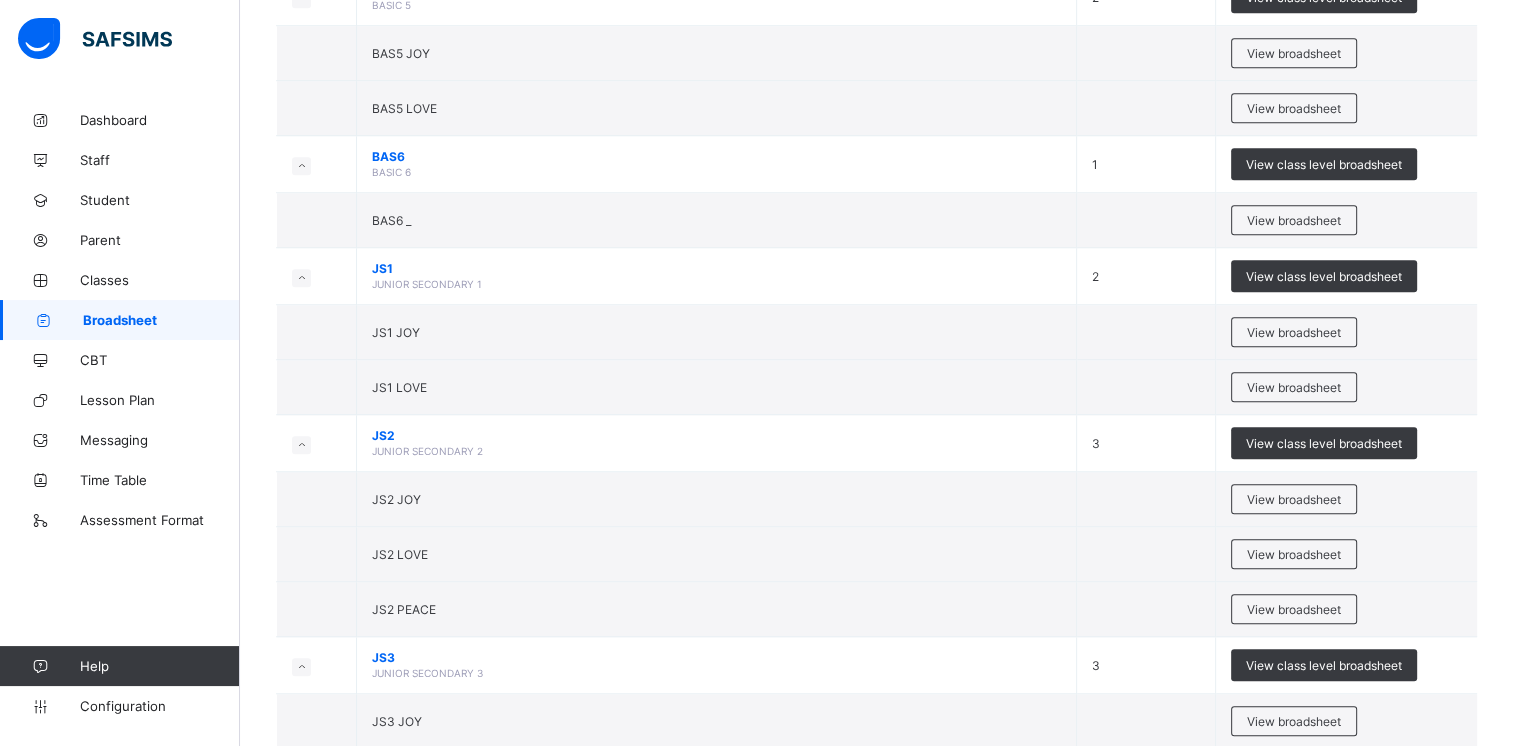 scroll, scrollTop: 1501, scrollLeft: 0, axis: vertical 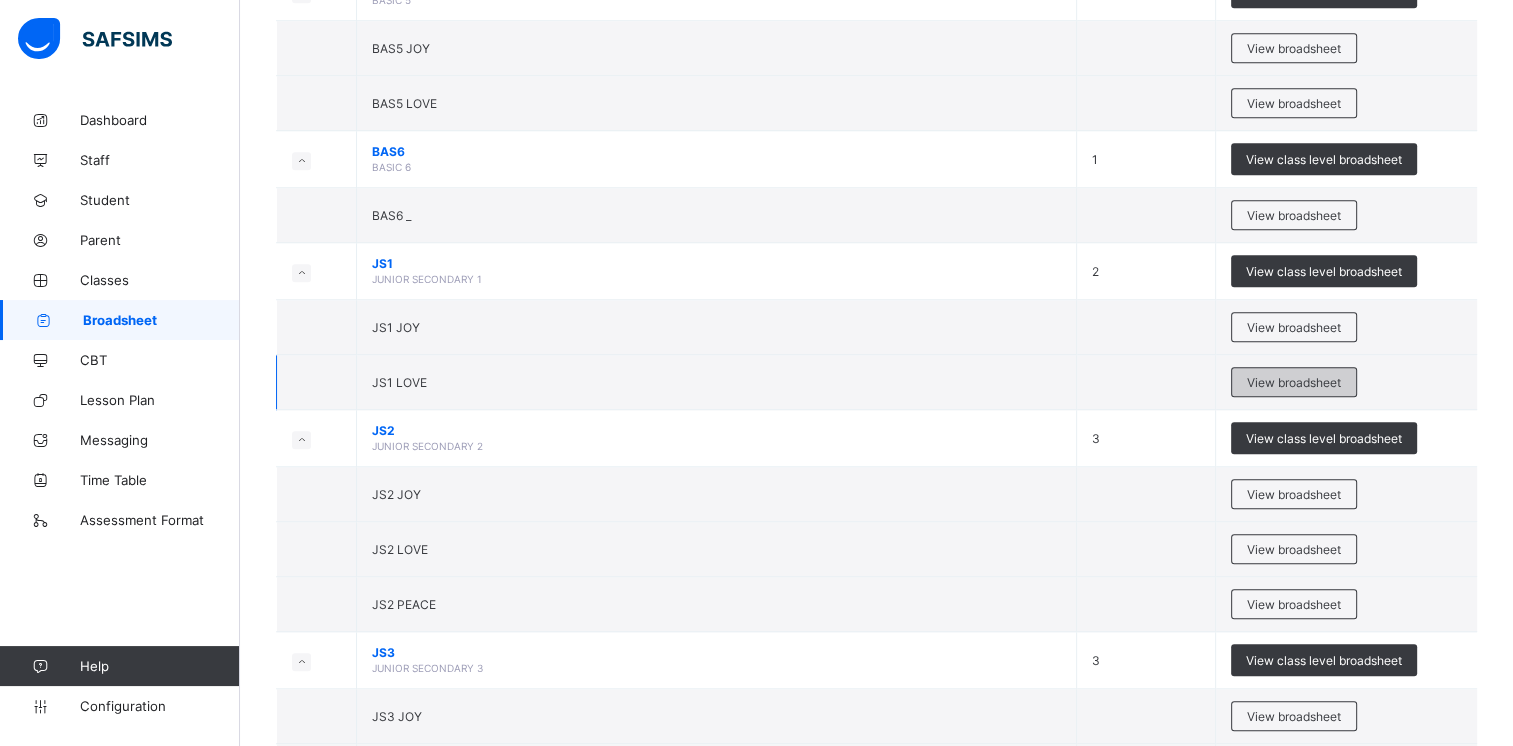 click on "View broadsheet" at bounding box center (1294, 382) 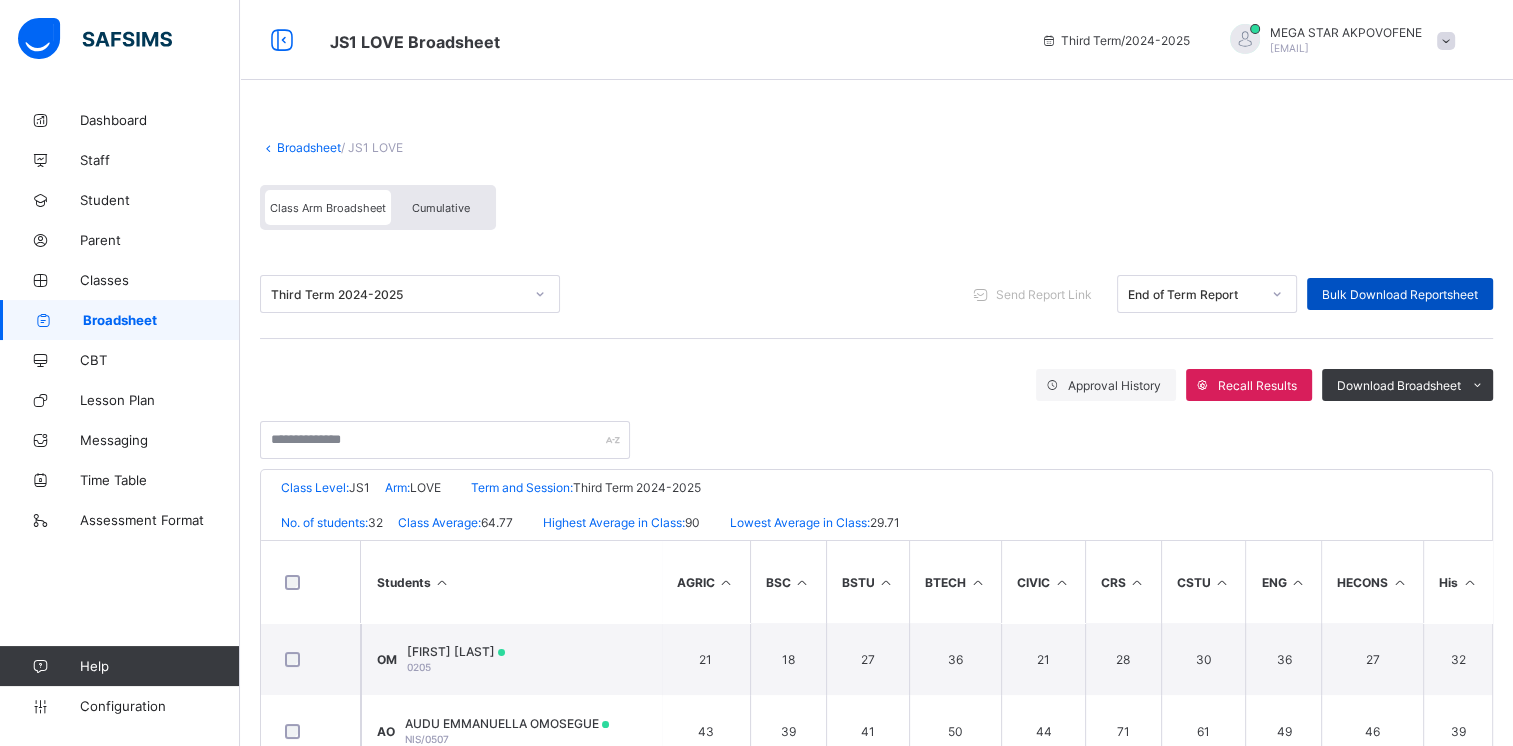 click on "Bulk Download Reportsheet" at bounding box center (1400, 294) 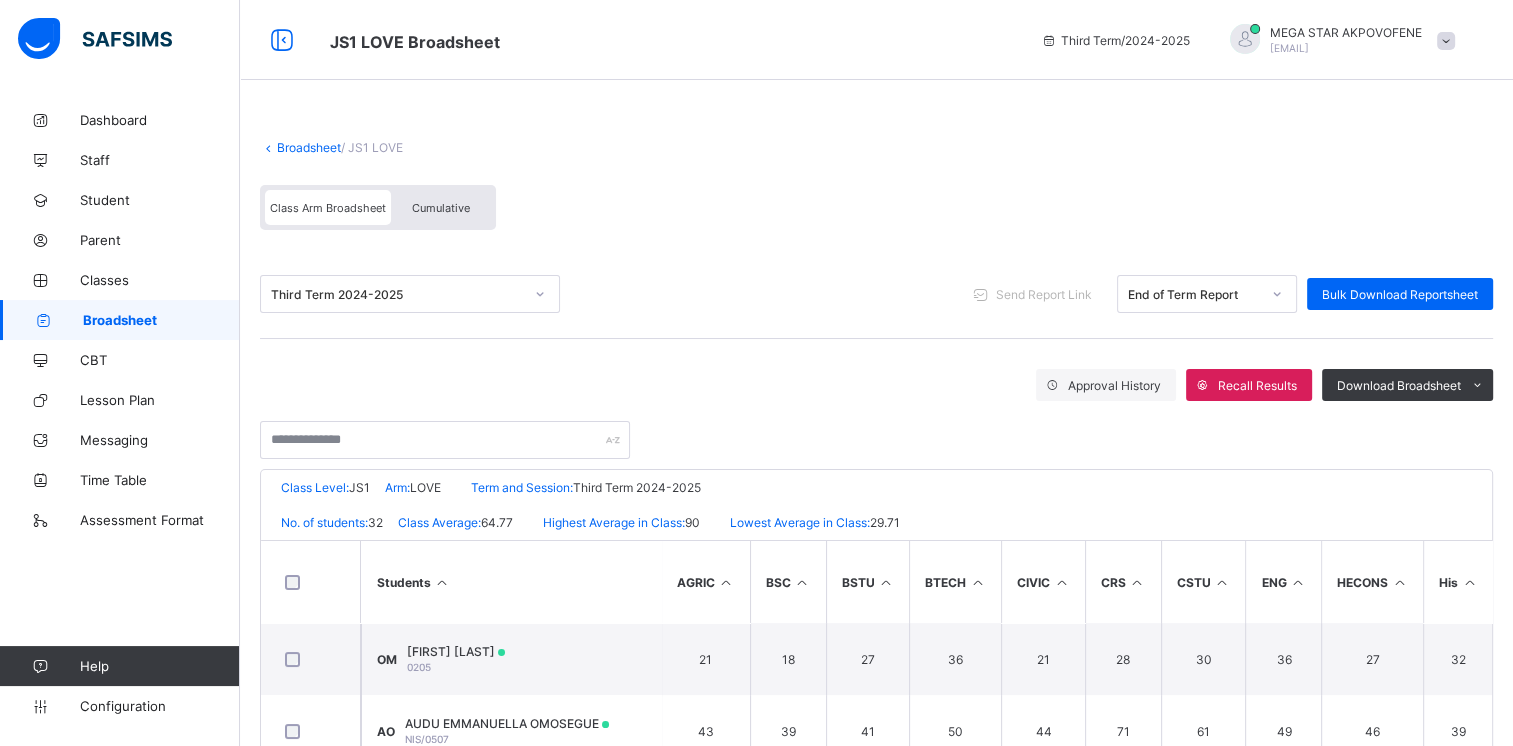 click on "Broadsheet" at bounding box center (309, 147) 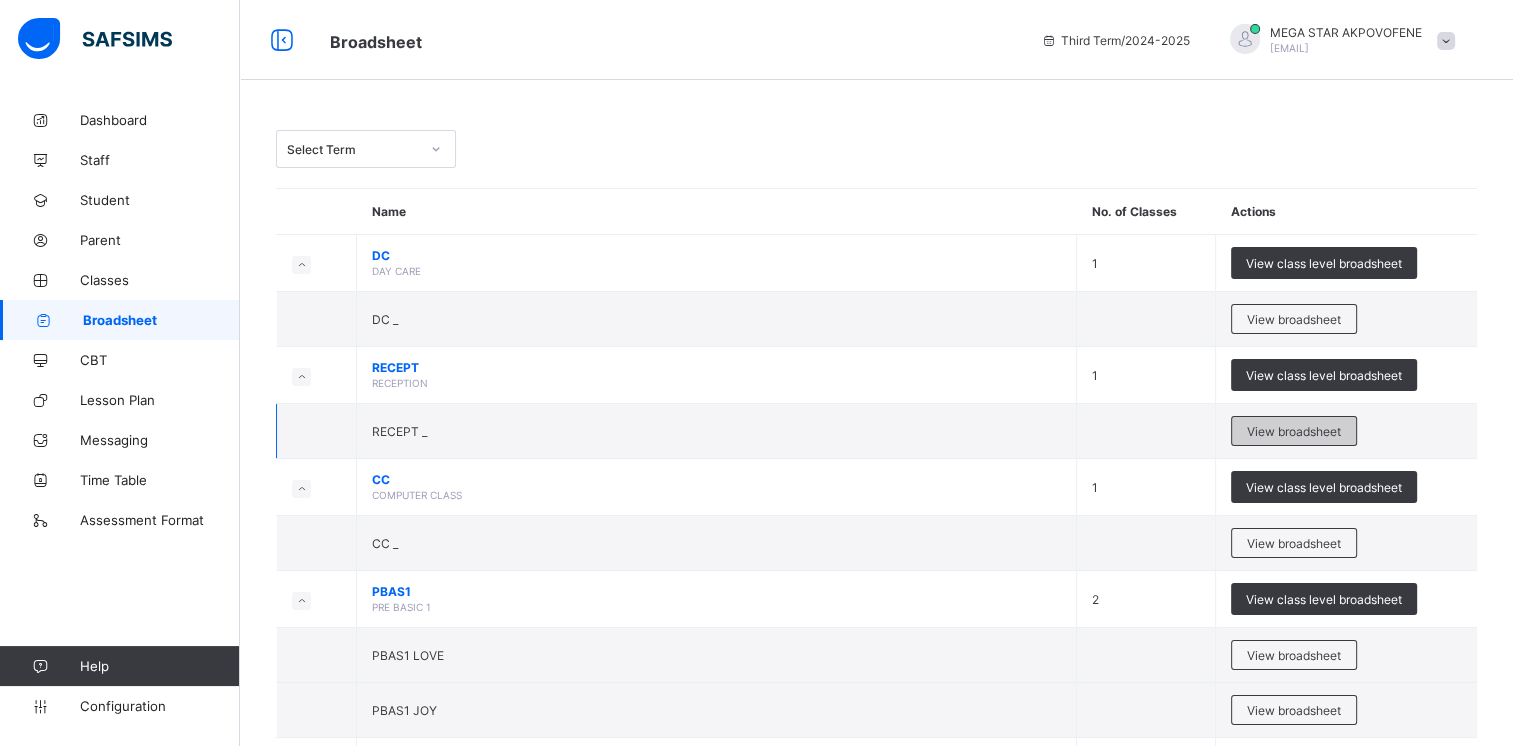 click on "View broadsheet" at bounding box center (1294, 431) 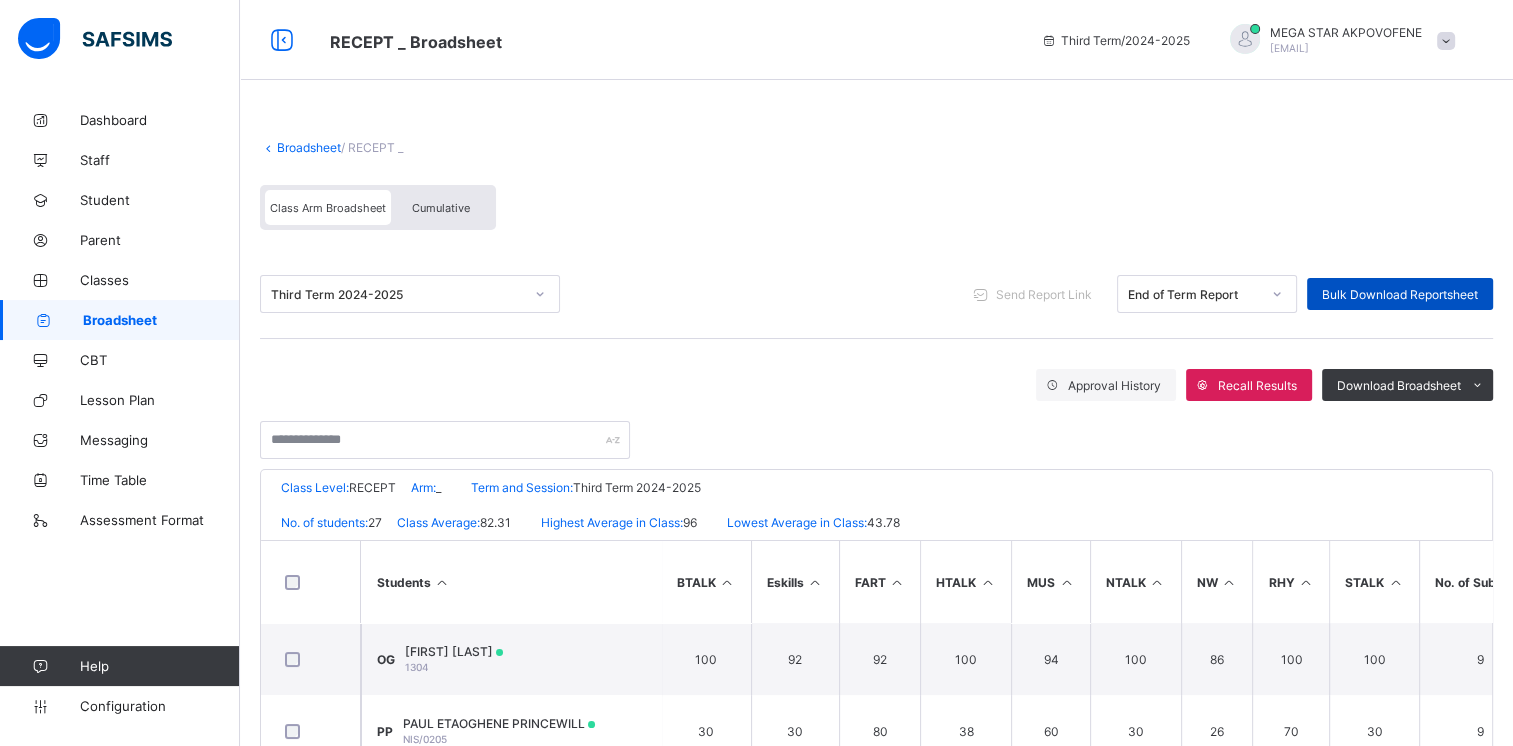 click on "Bulk Download Reportsheet" at bounding box center (1400, 294) 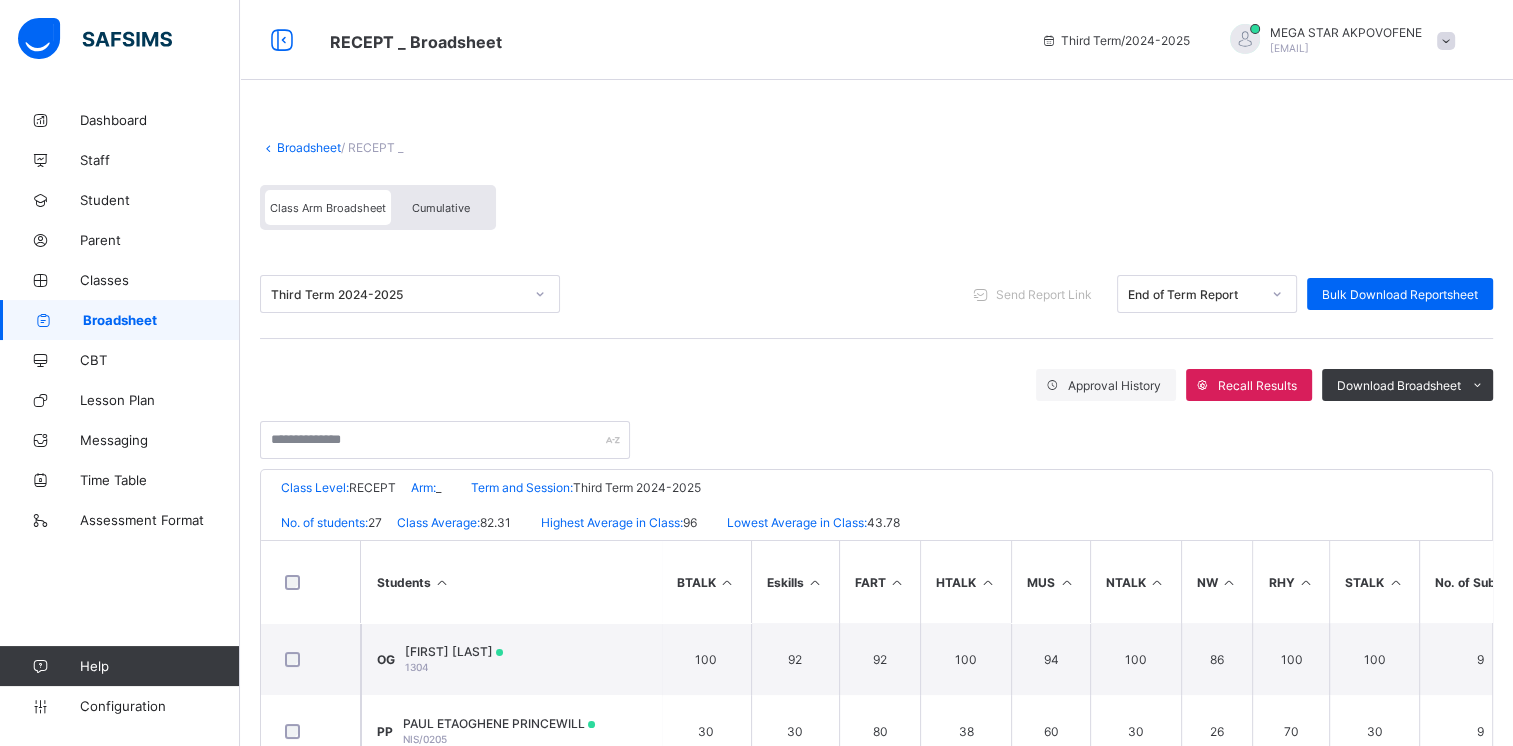 click on "Broadsheet" at bounding box center (309, 147) 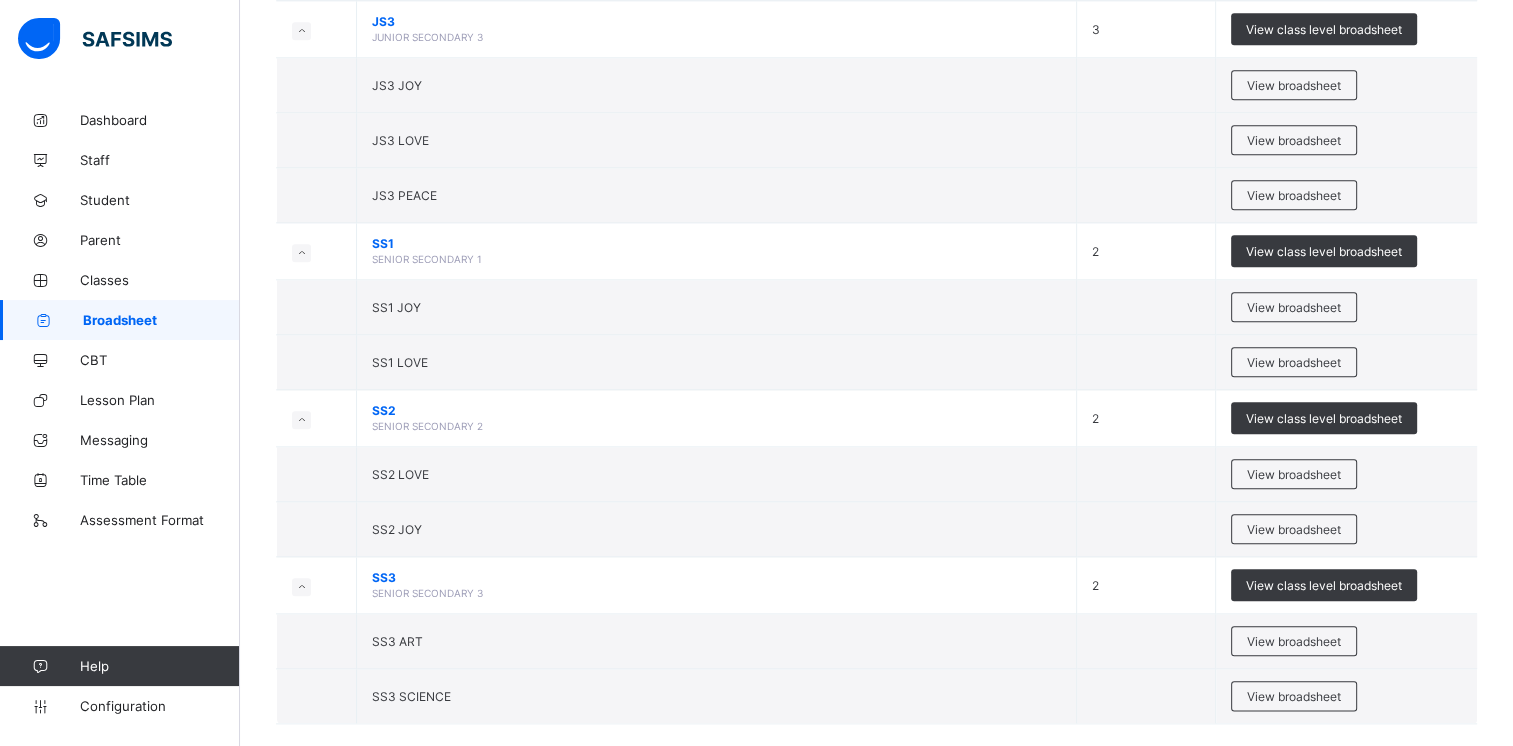 scroll, scrollTop: 2150, scrollLeft: 0, axis: vertical 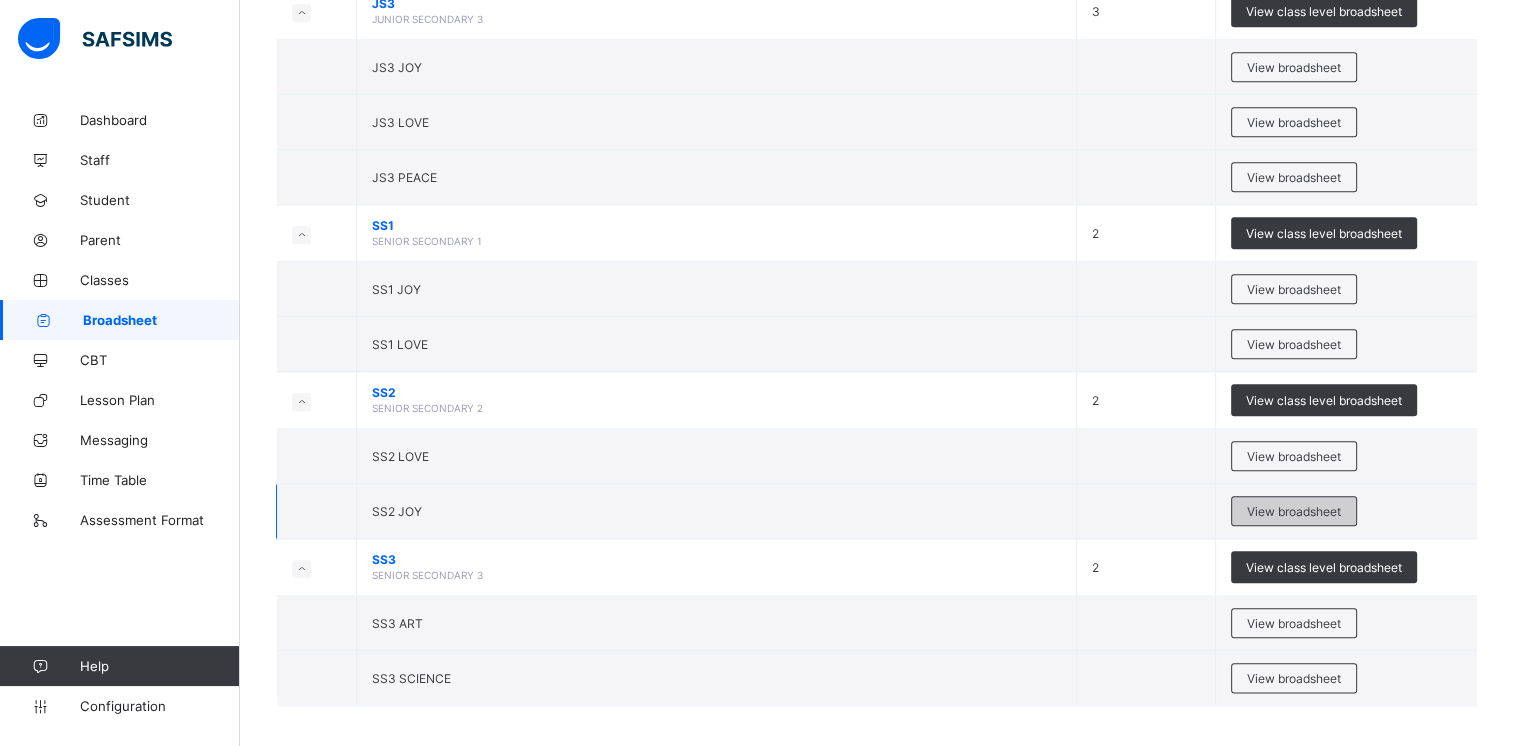 click on "View broadsheet" at bounding box center [1294, 511] 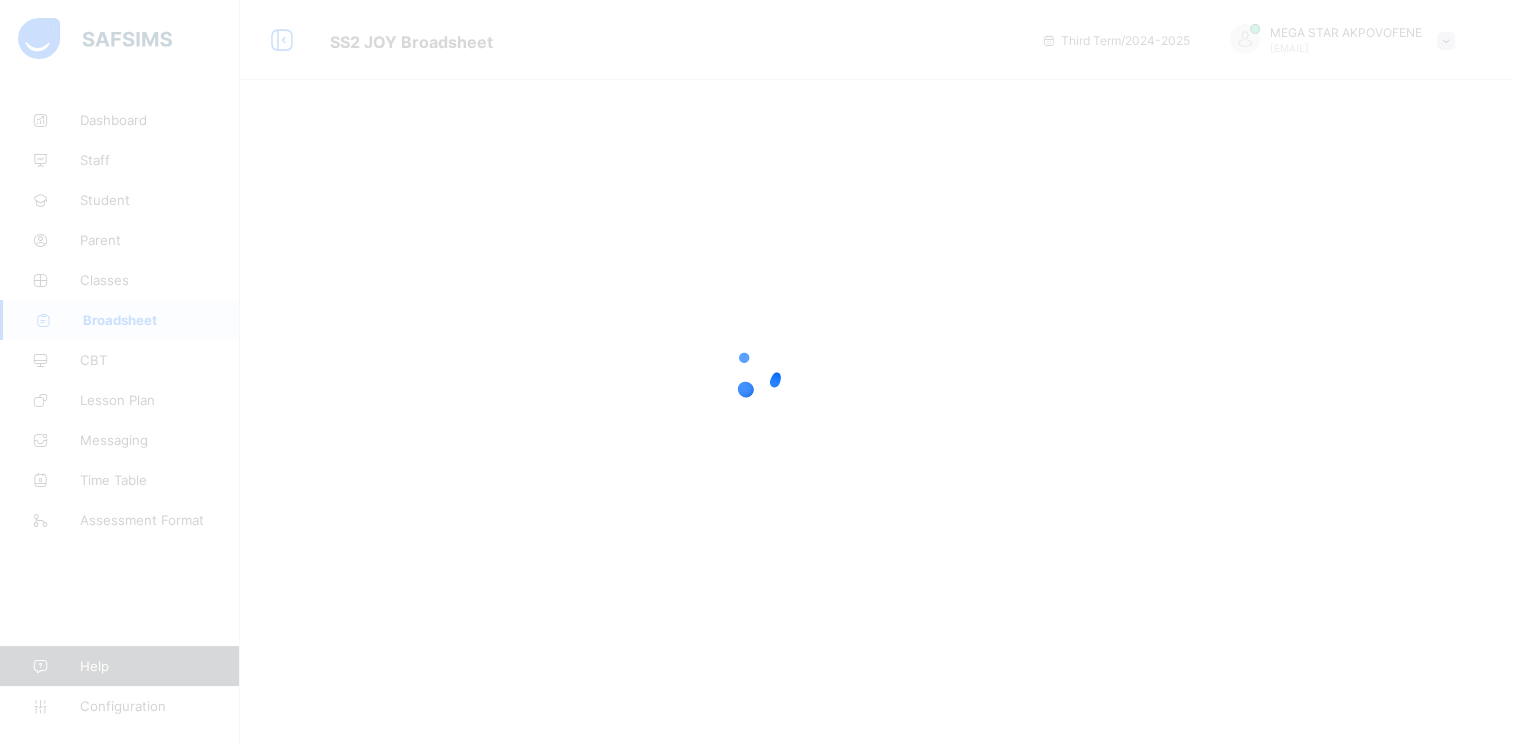 scroll, scrollTop: 0, scrollLeft: 0, axis: both 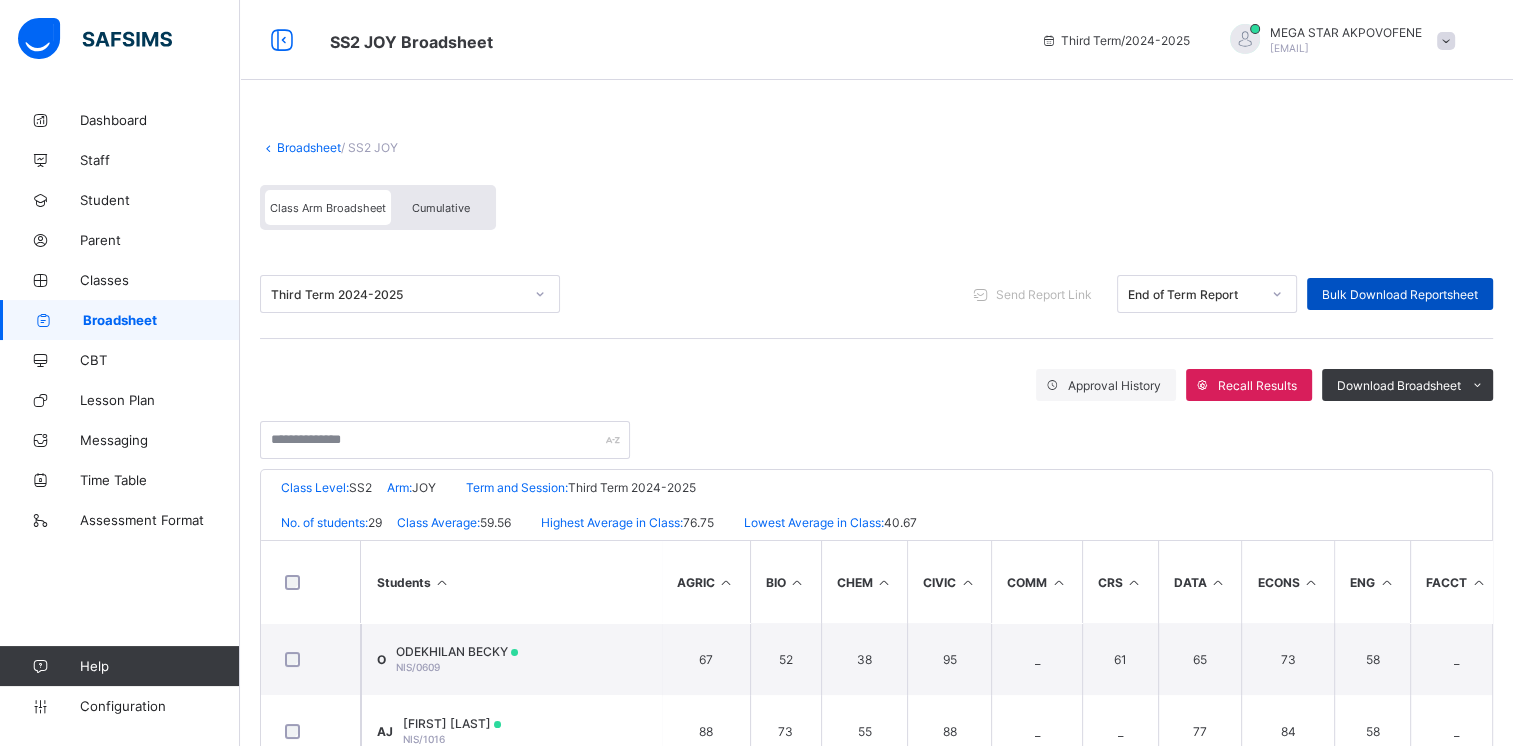 click on "Bulk Download Reportsheet" at bounding box center [1400, 294] 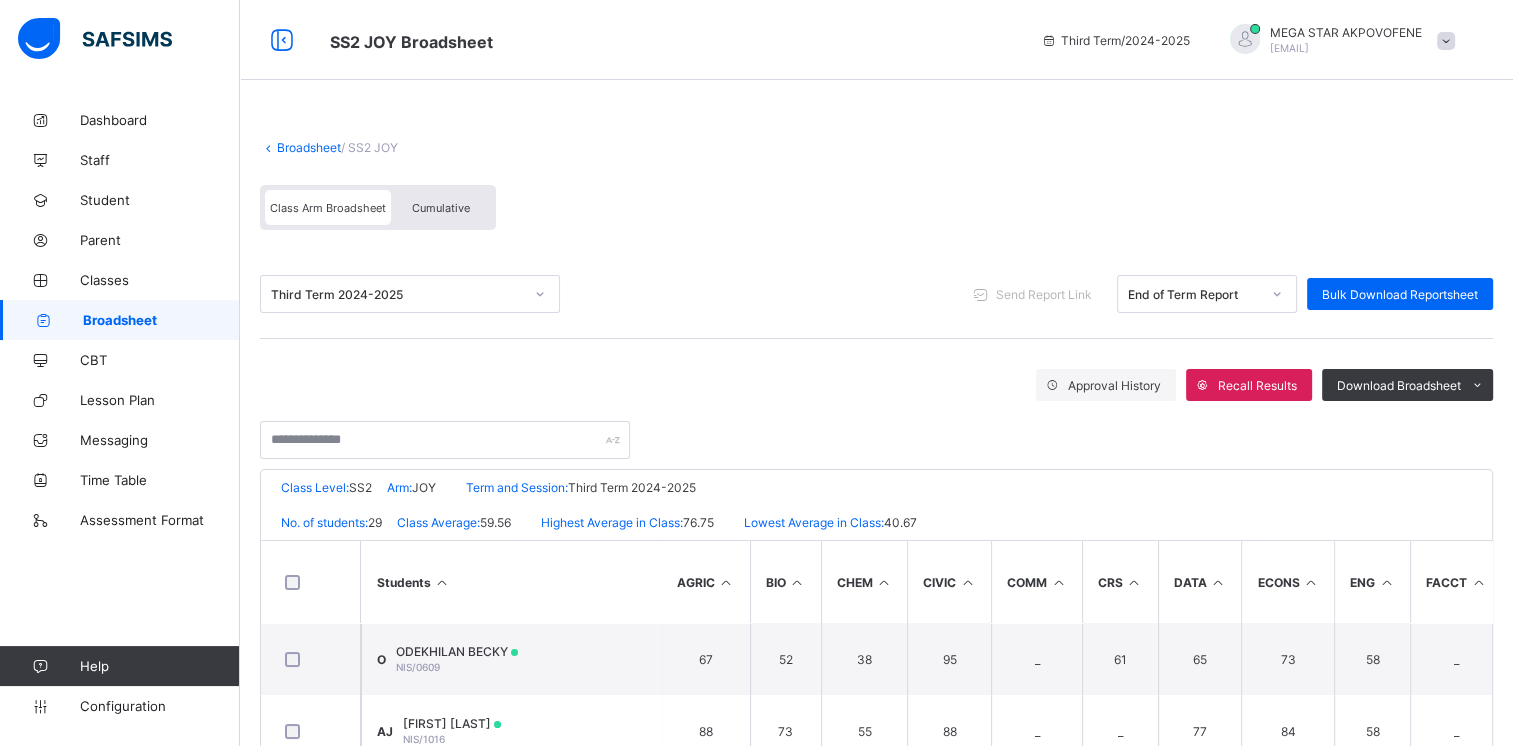 click on "Broadsheet" at bounding box center (309, 147) 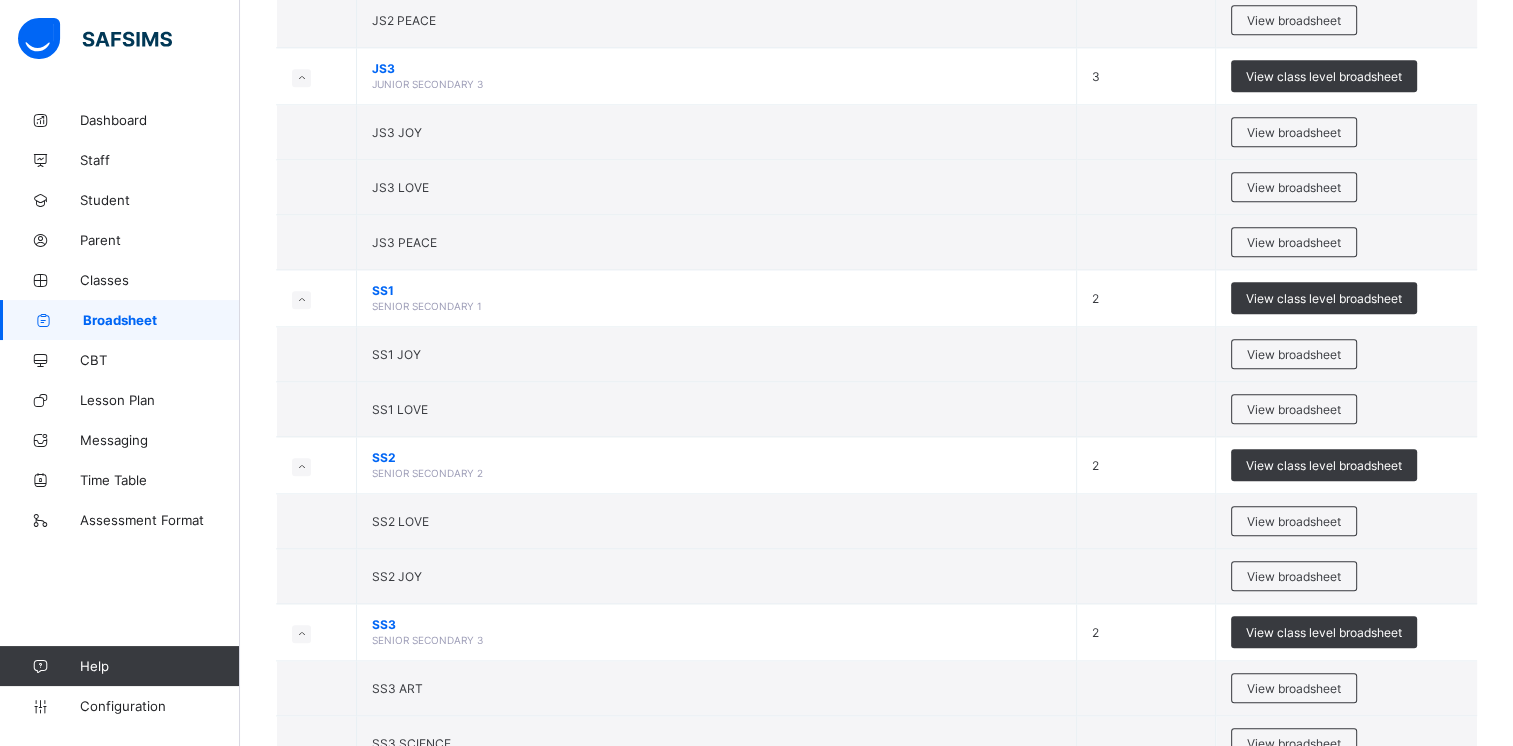 scroll, scrollTop: 2136, scrollLeft: 0, axis: vertical 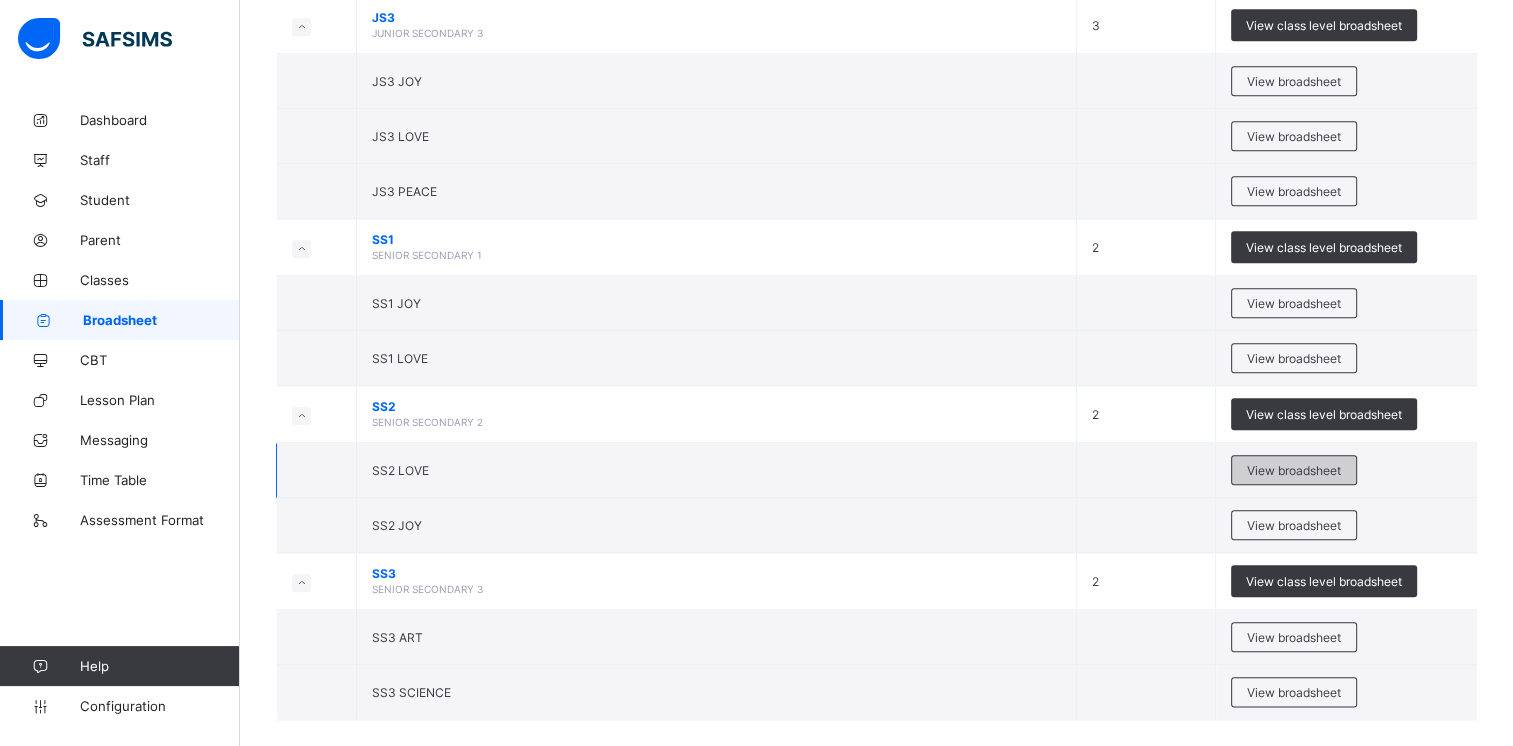 click on "View broadsheet" at bounding box center (1294, 470) 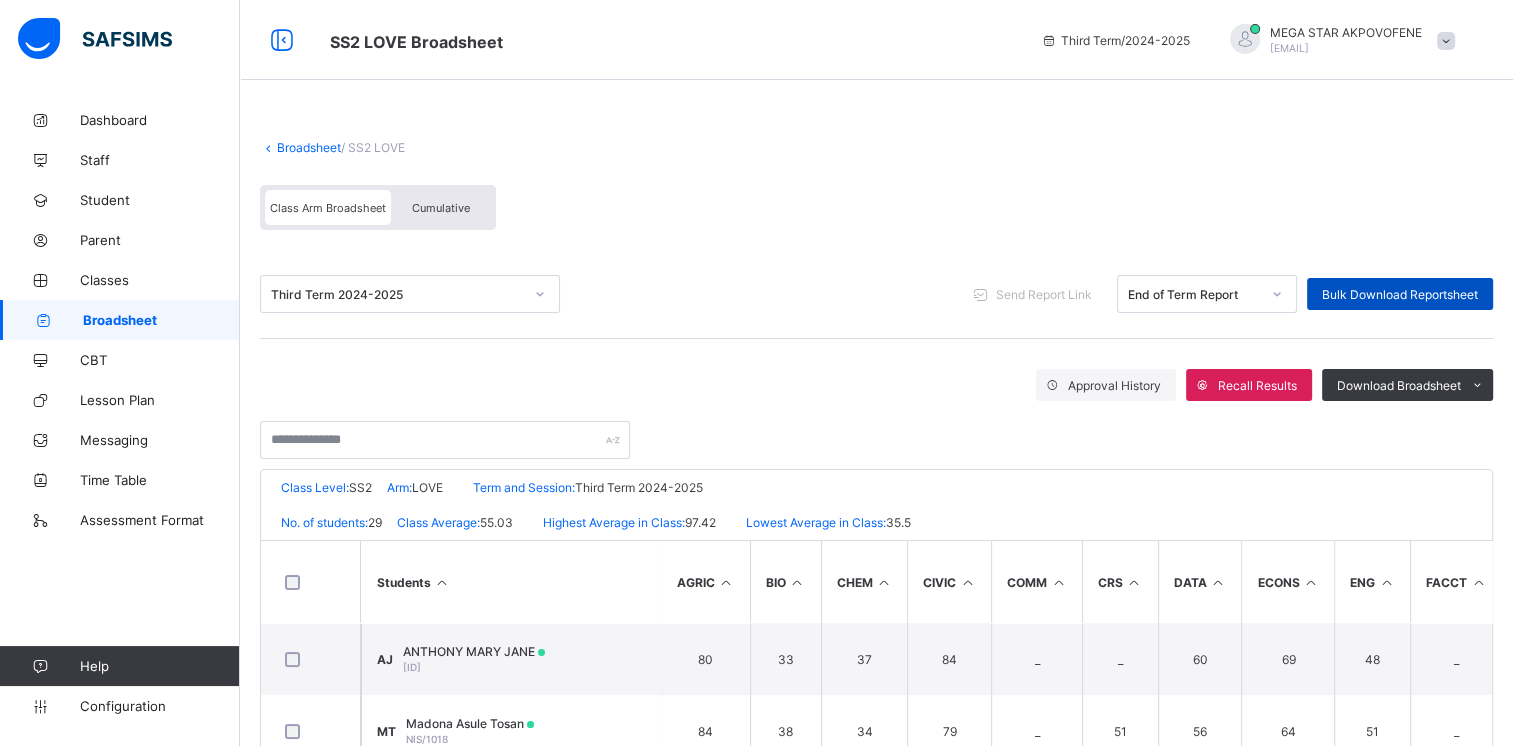 click on "Bulk Download Reportsheet" at bounding box center (1400, 294) 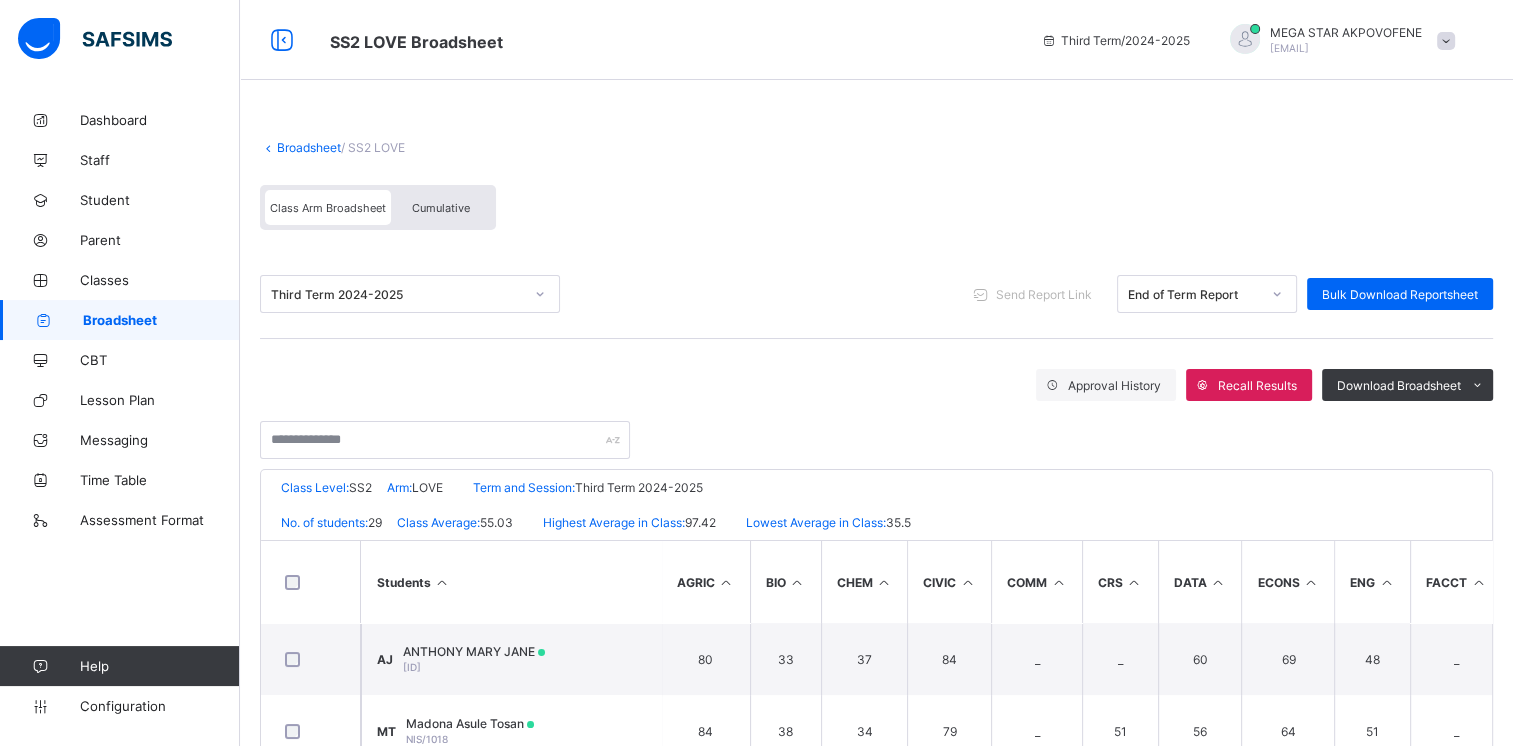 click on "Broadsheet" at bounding box center (309, 147) 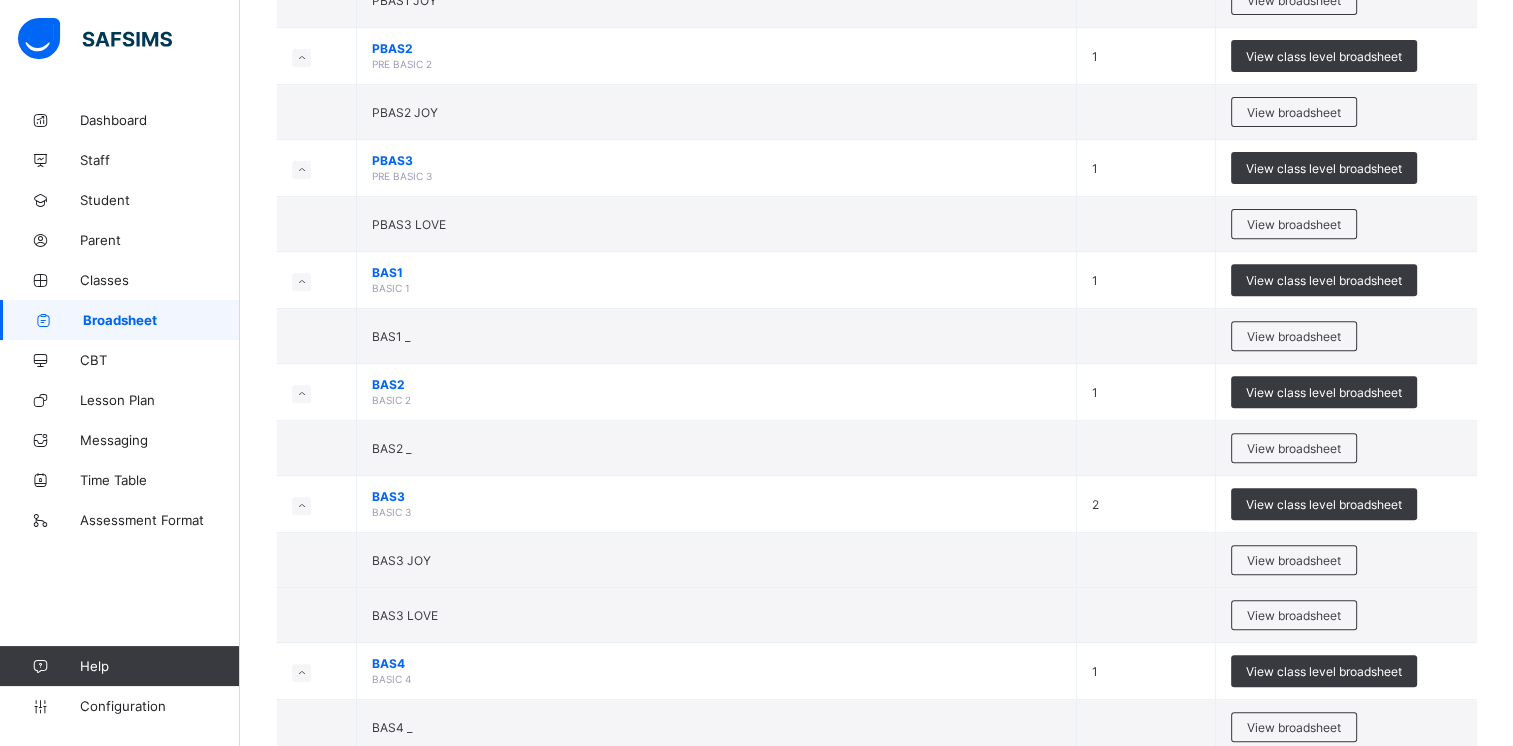 scroll, scrollTop: 711, scrollLeft: 0, axis: vertical 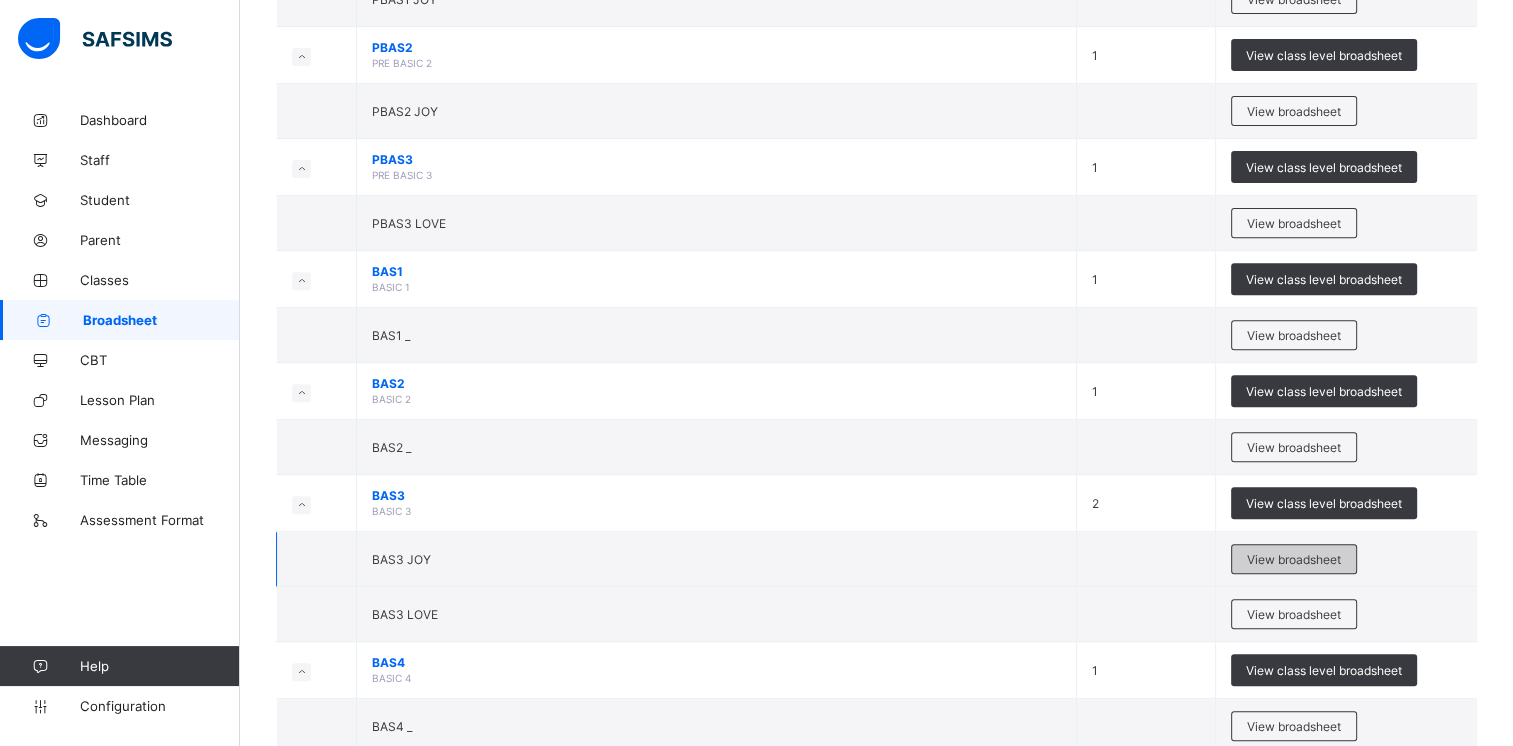 click on "View broadsheet" at bounding box center [1294, 559] 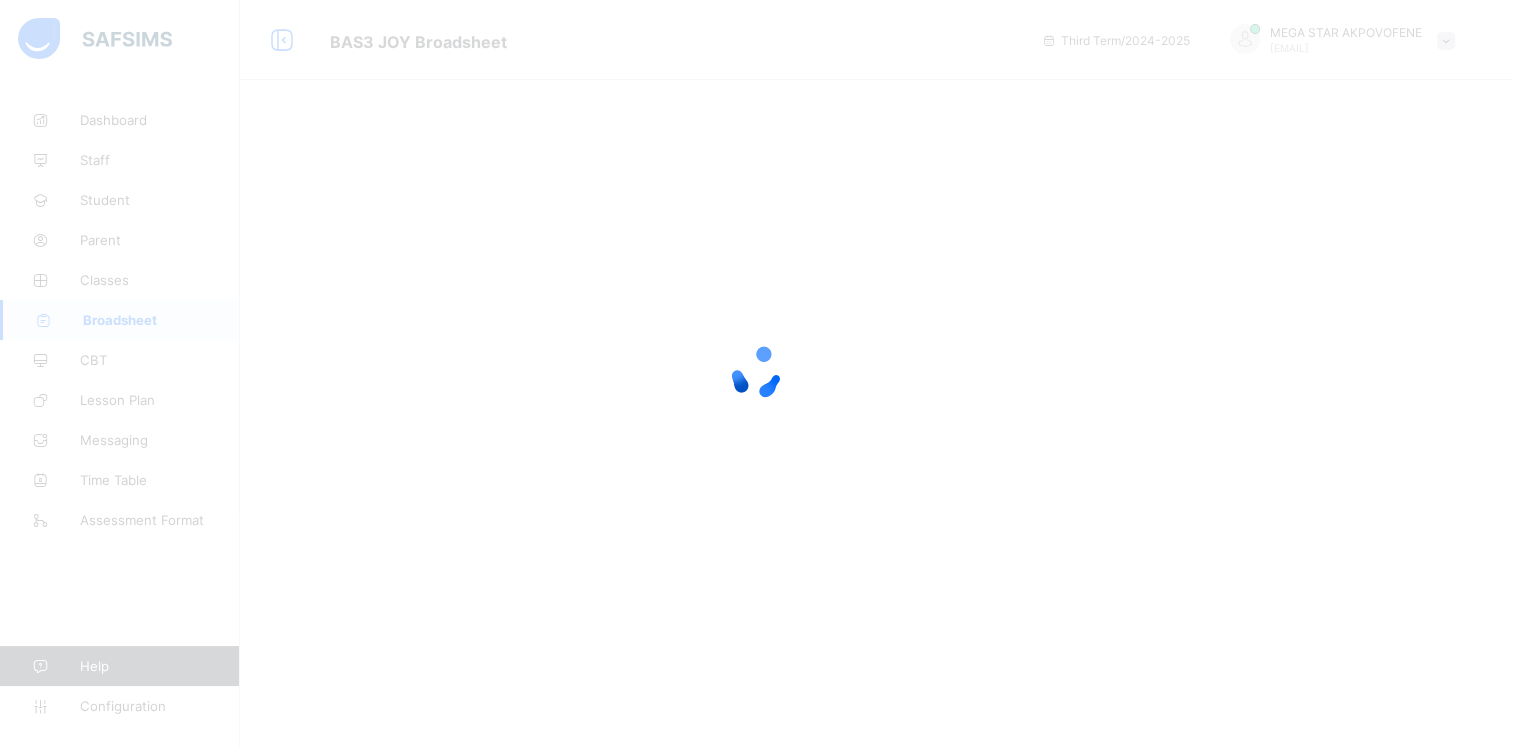 scroll, scrollTop: 0, scrollLeft: 0, axis: both 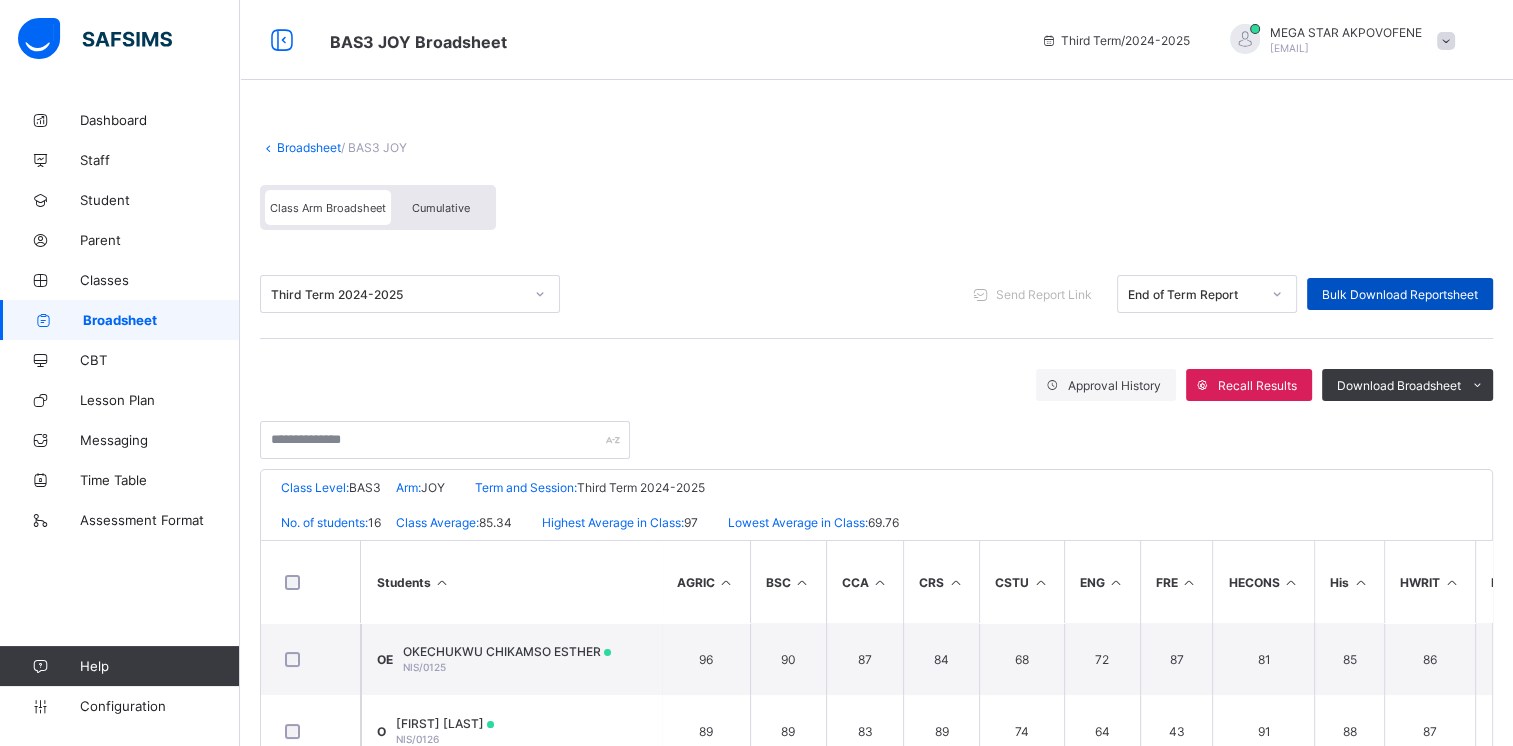 click on "Bulk Download Reportsheet" at bounding box center [1400, 294] 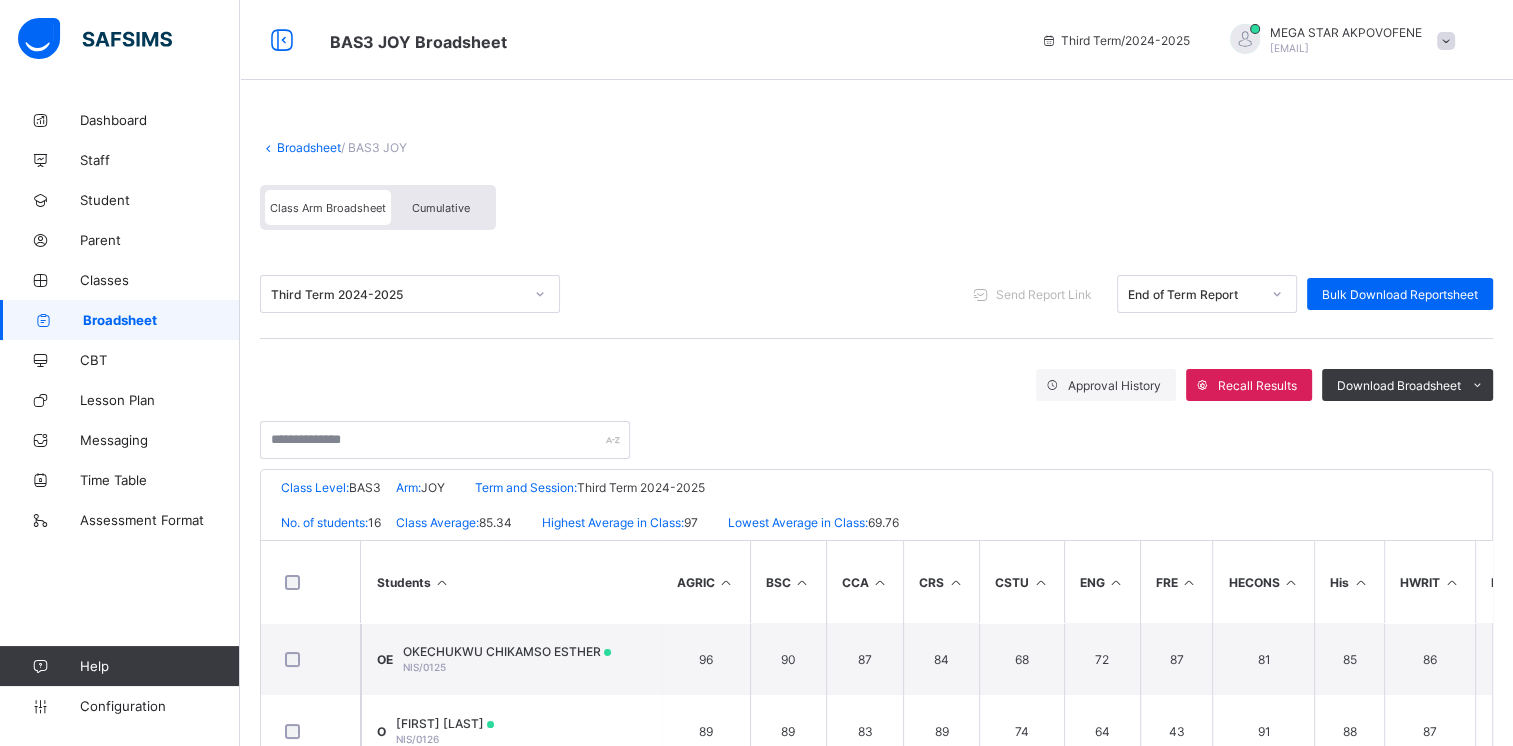 click on "Broadsheet" at bounding box center [309, 147] 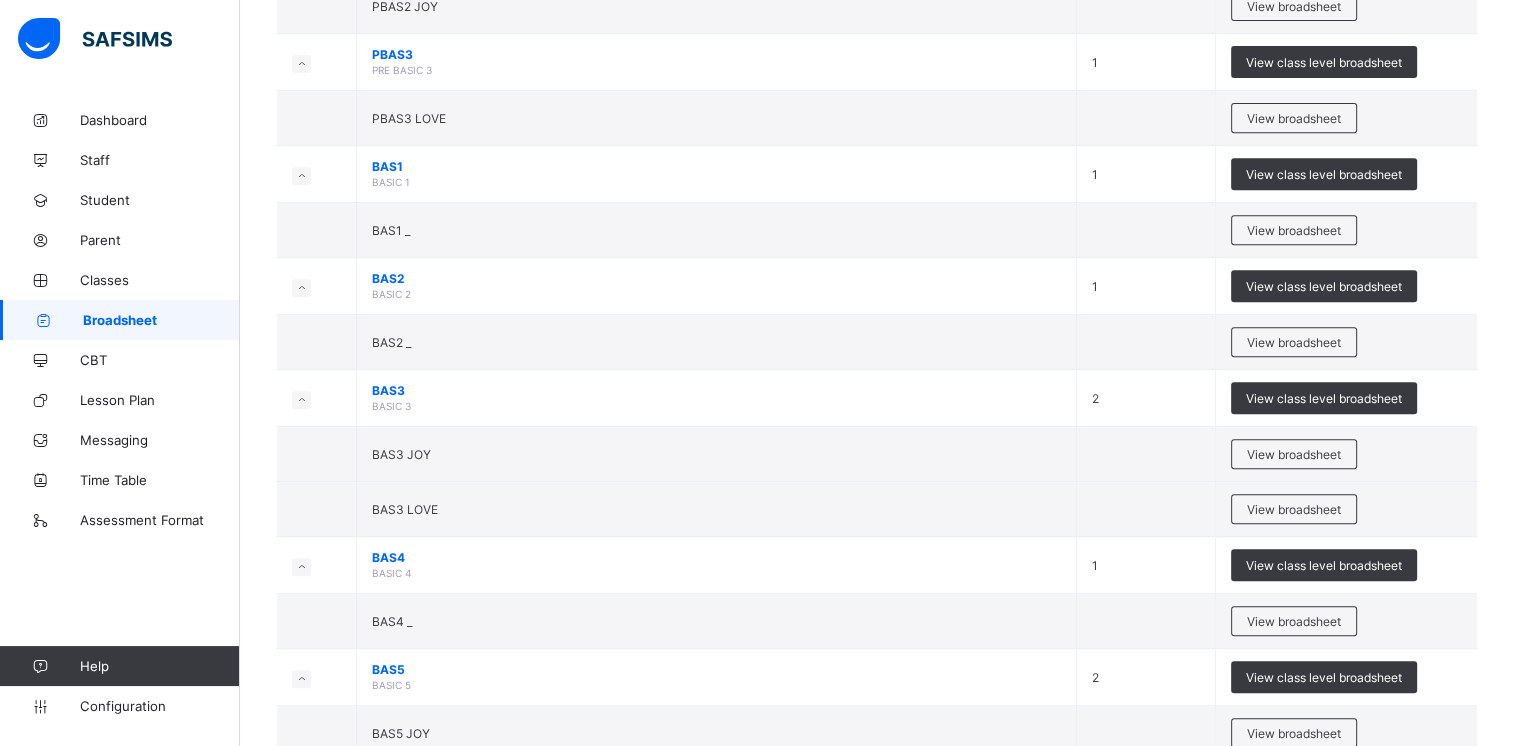 scroll, scrollTop: 817, scrollLeft: 0, axis: vertical 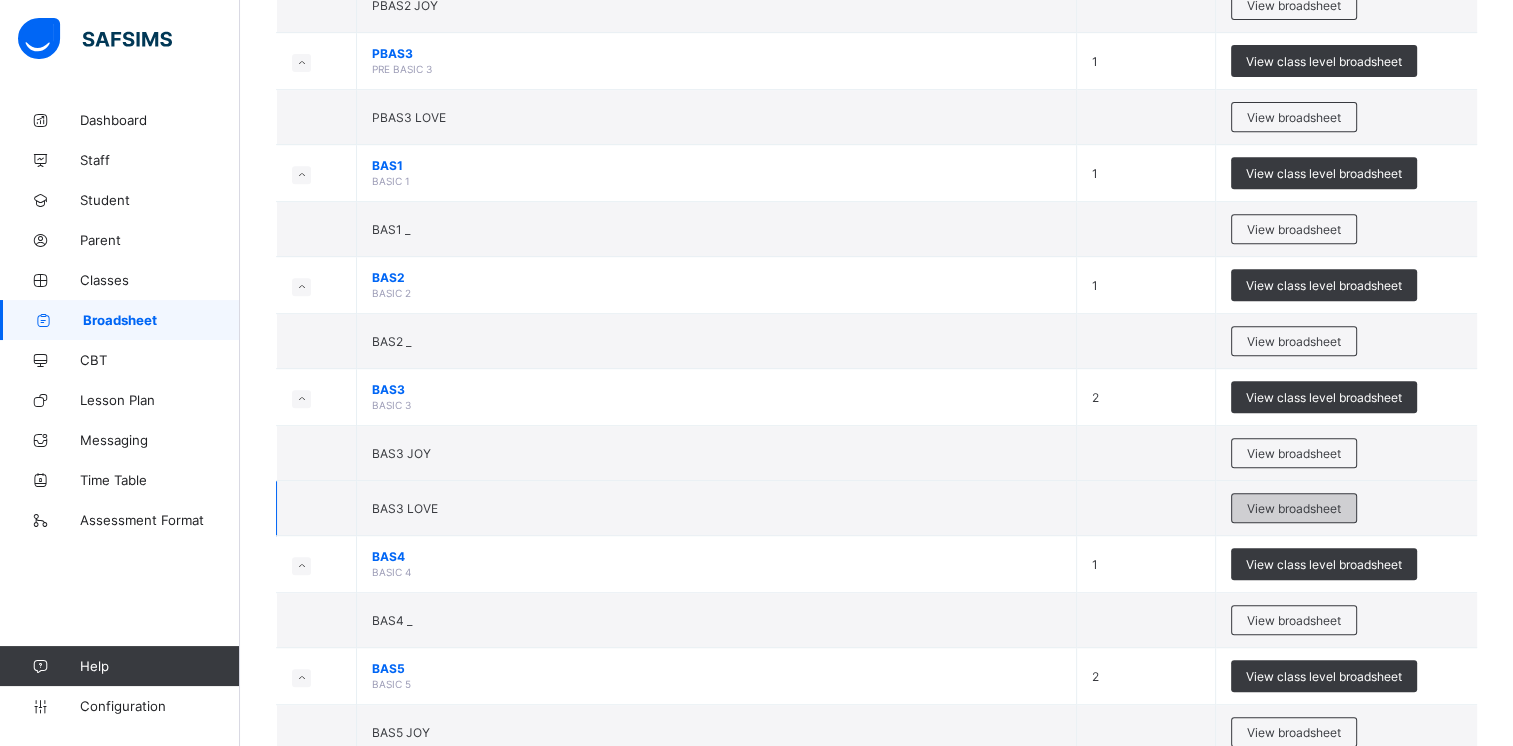 click on "View broadsheet" at bounding box center [1294, 508] 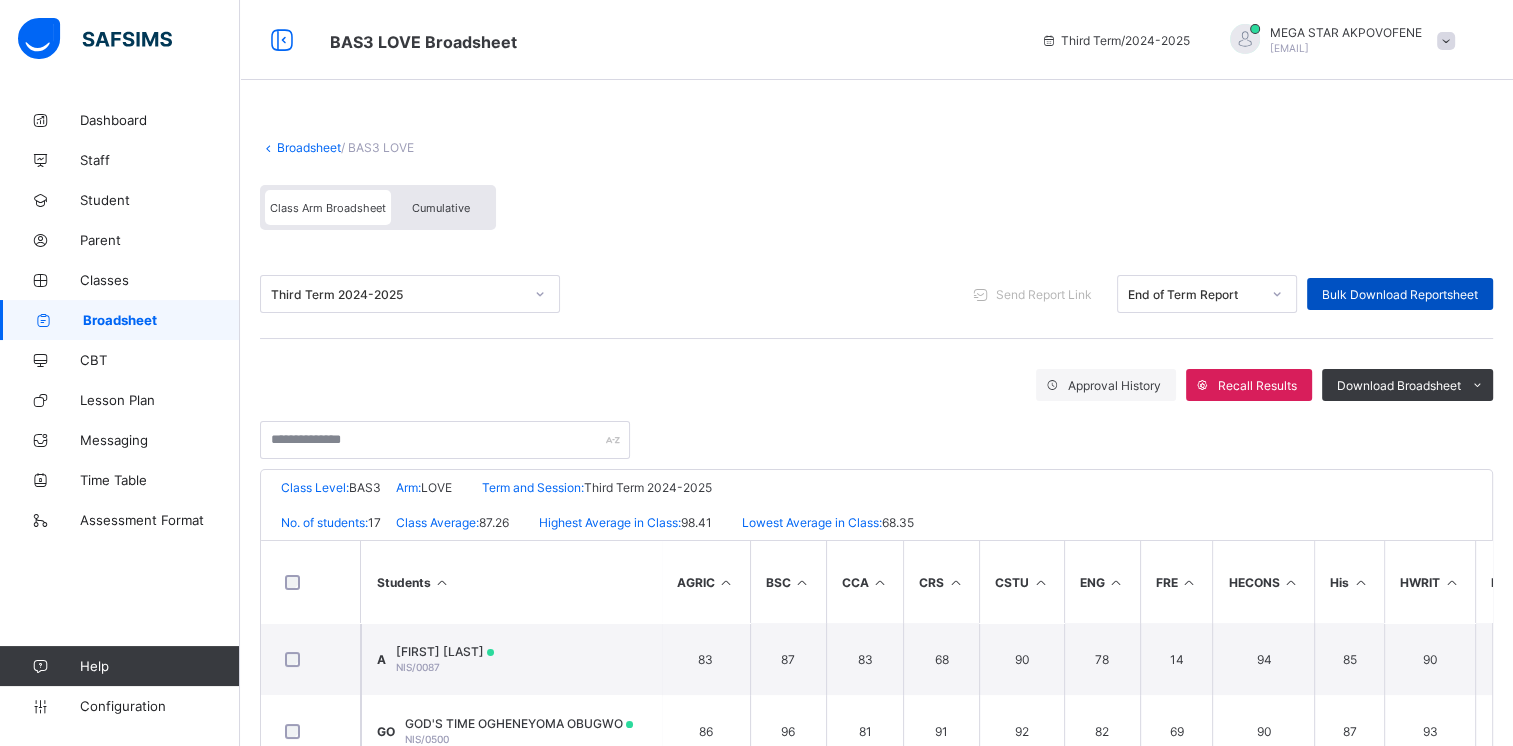 click on "Bulk Download Reportsheet" at bounding box center [1400, 294] 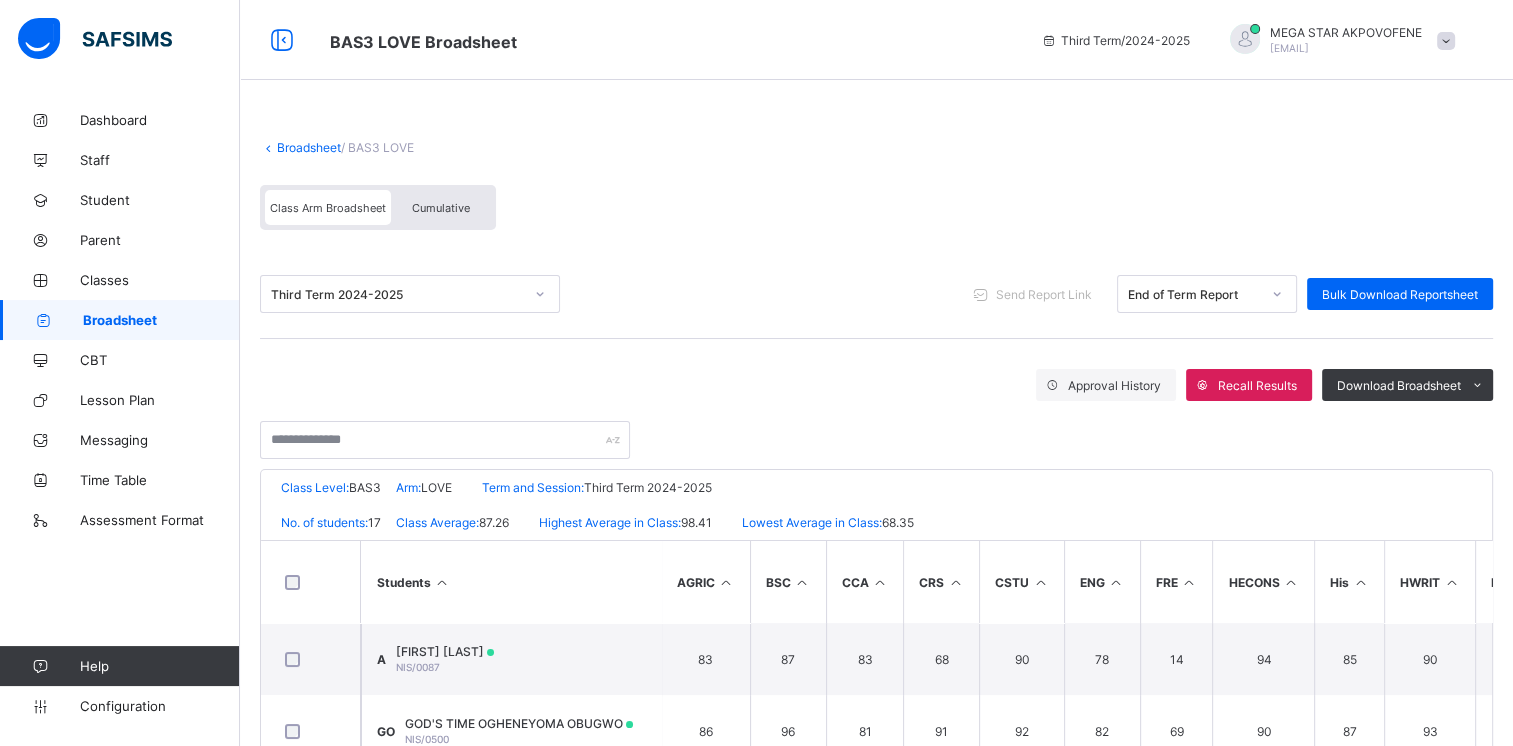 click on "Broadsheet" at bounding box center (309, 147) 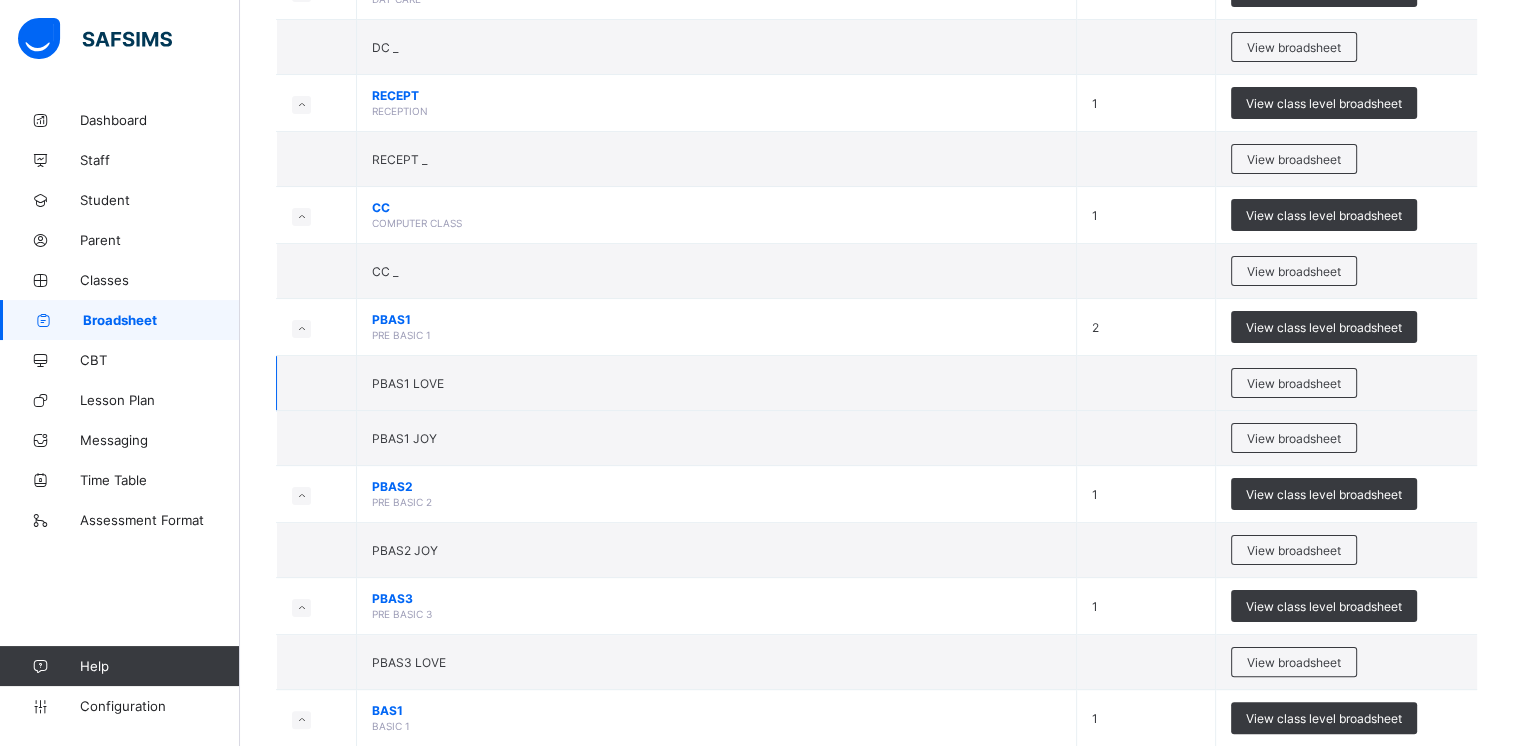 scroll, scrollTop: 273, scrollLeft: 0, axis: vertical 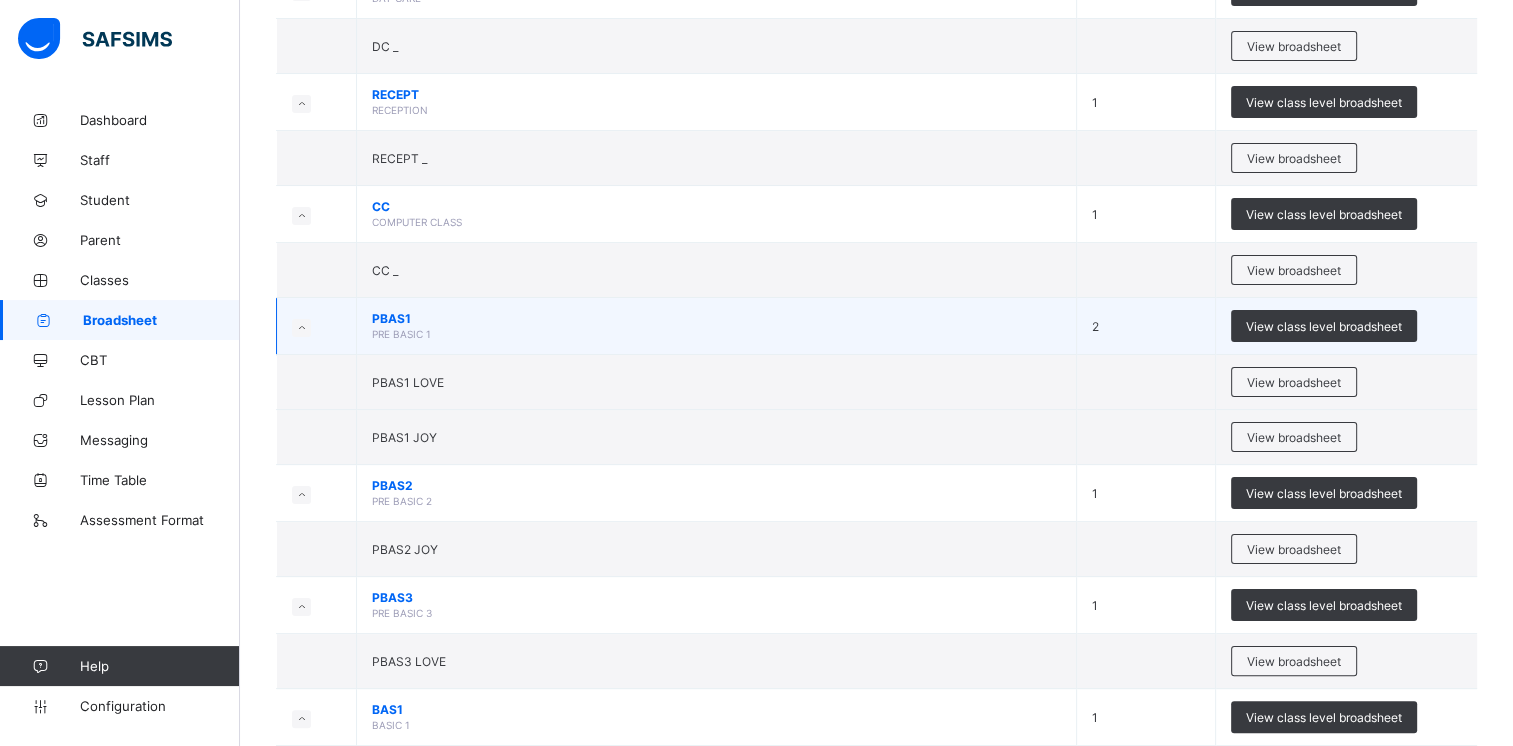 click on "PBAS1" at bounding box center (716, 318) 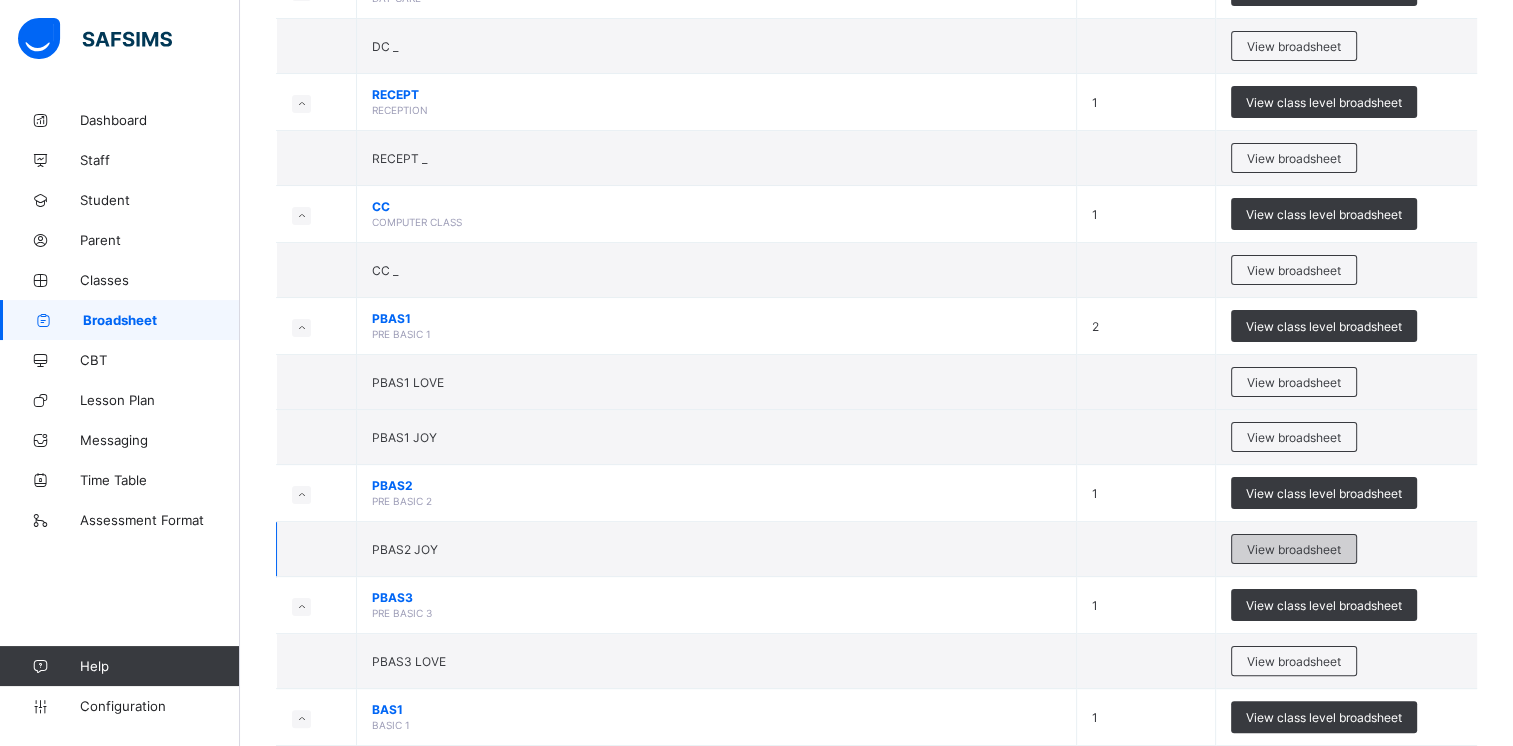 click on "View broadsheet" at bounding box center [1294, 549] 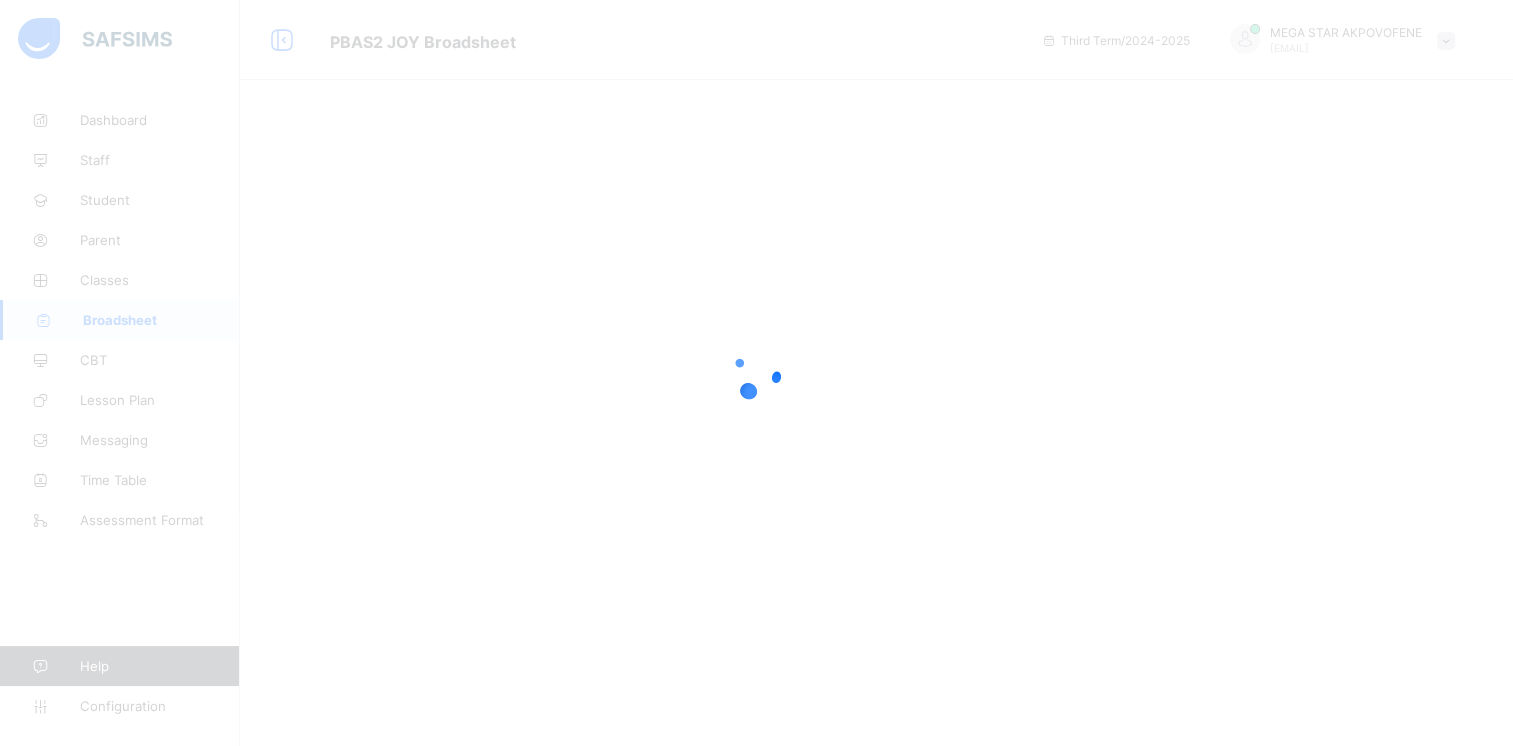 scroll, scrollTop: 0, scrollLeft: 0, axis: both 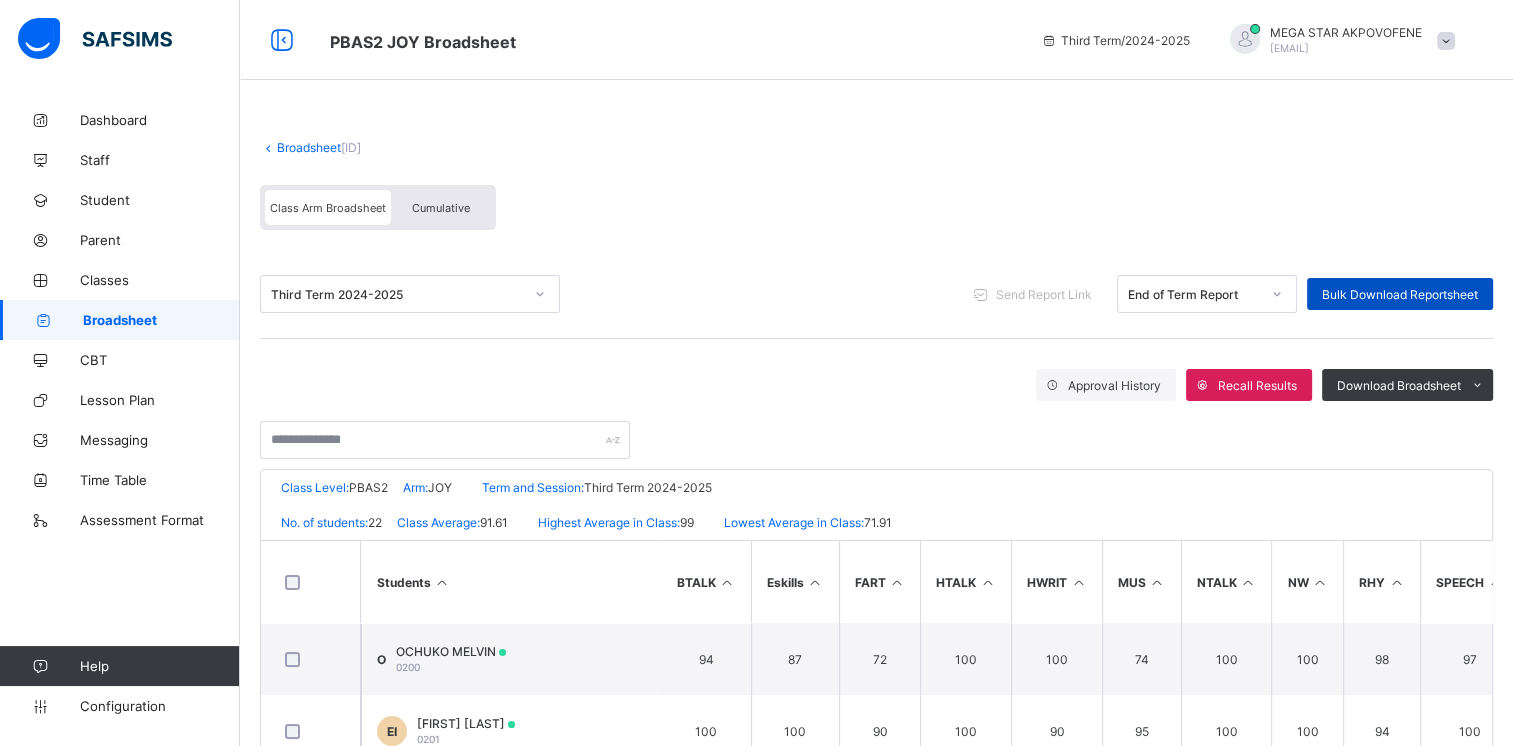 click on "Bulk Download Reportsheet" at bounding box center [1400, 294] 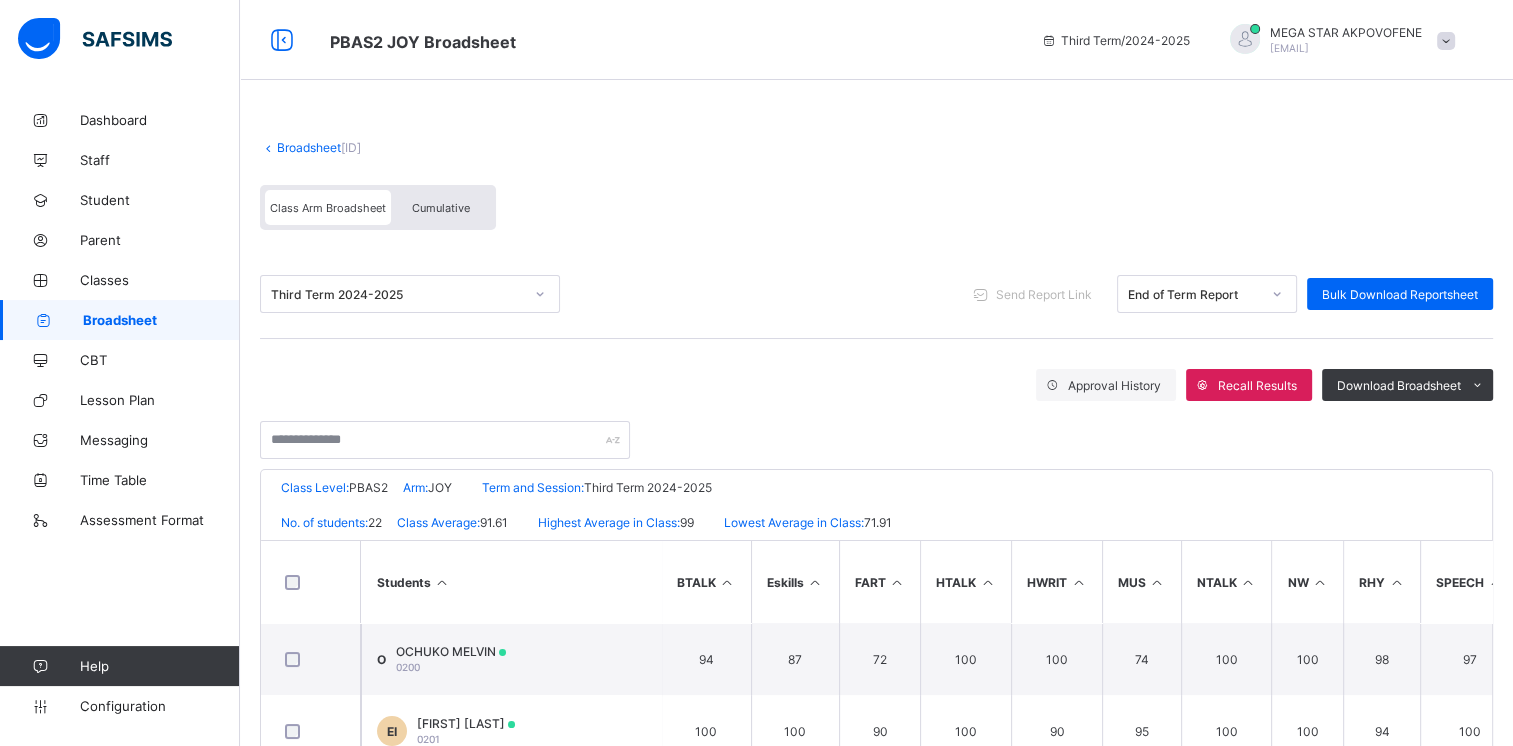 click on "Broadsheet" at bounding box center [309, 147] 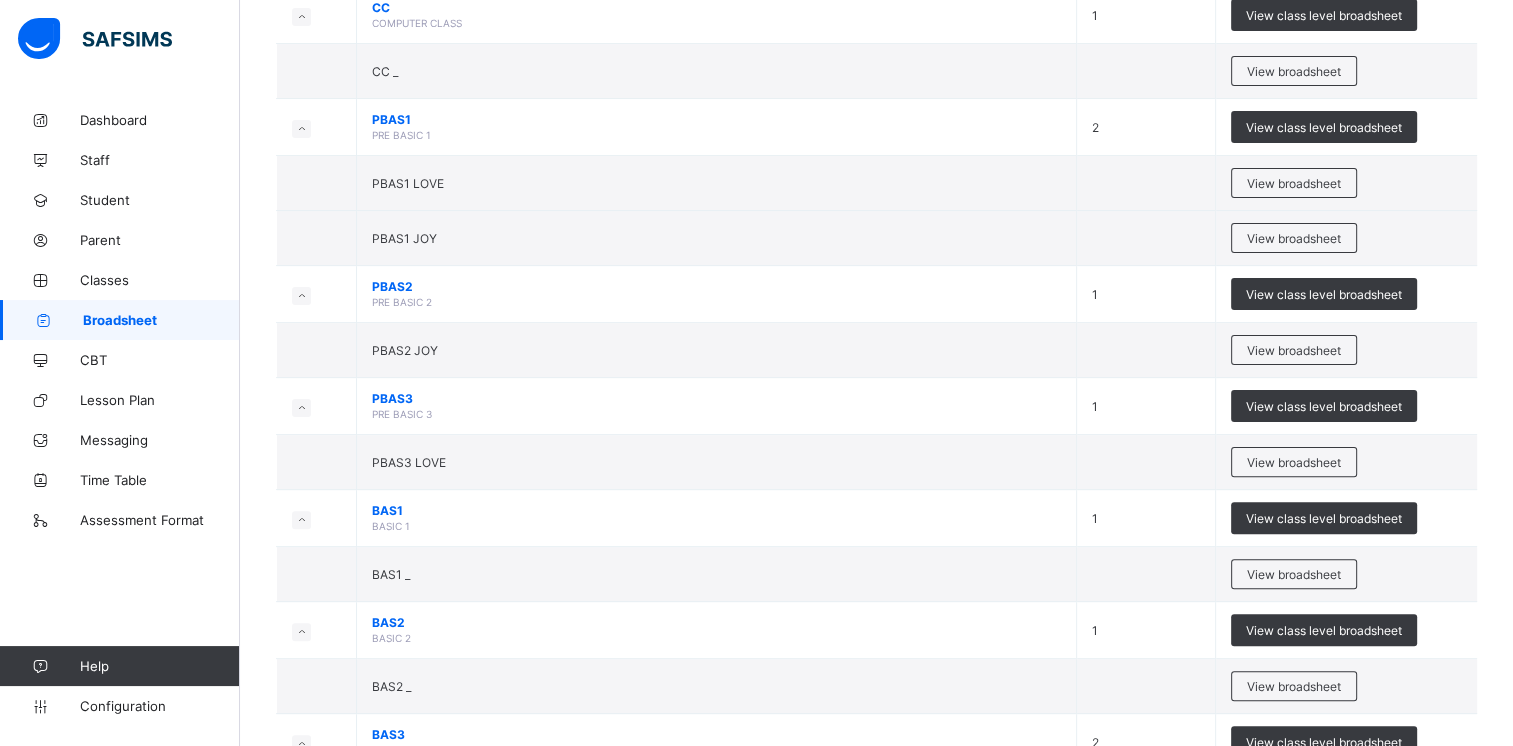 scroll, scrollTop: 483, scrollLeft: 0, axis: vertical 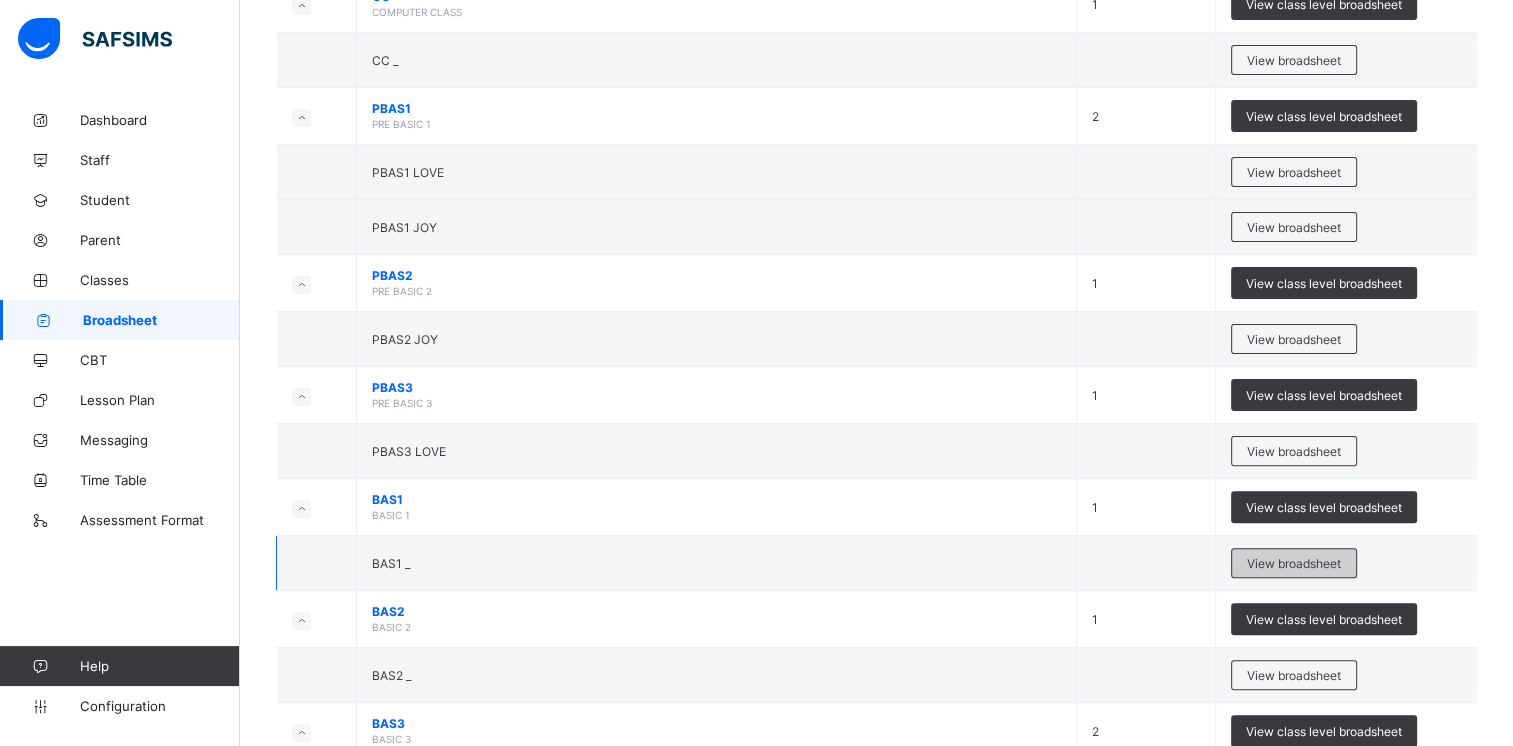 click on "View broadsheet" at bounding box center [1294, 563] 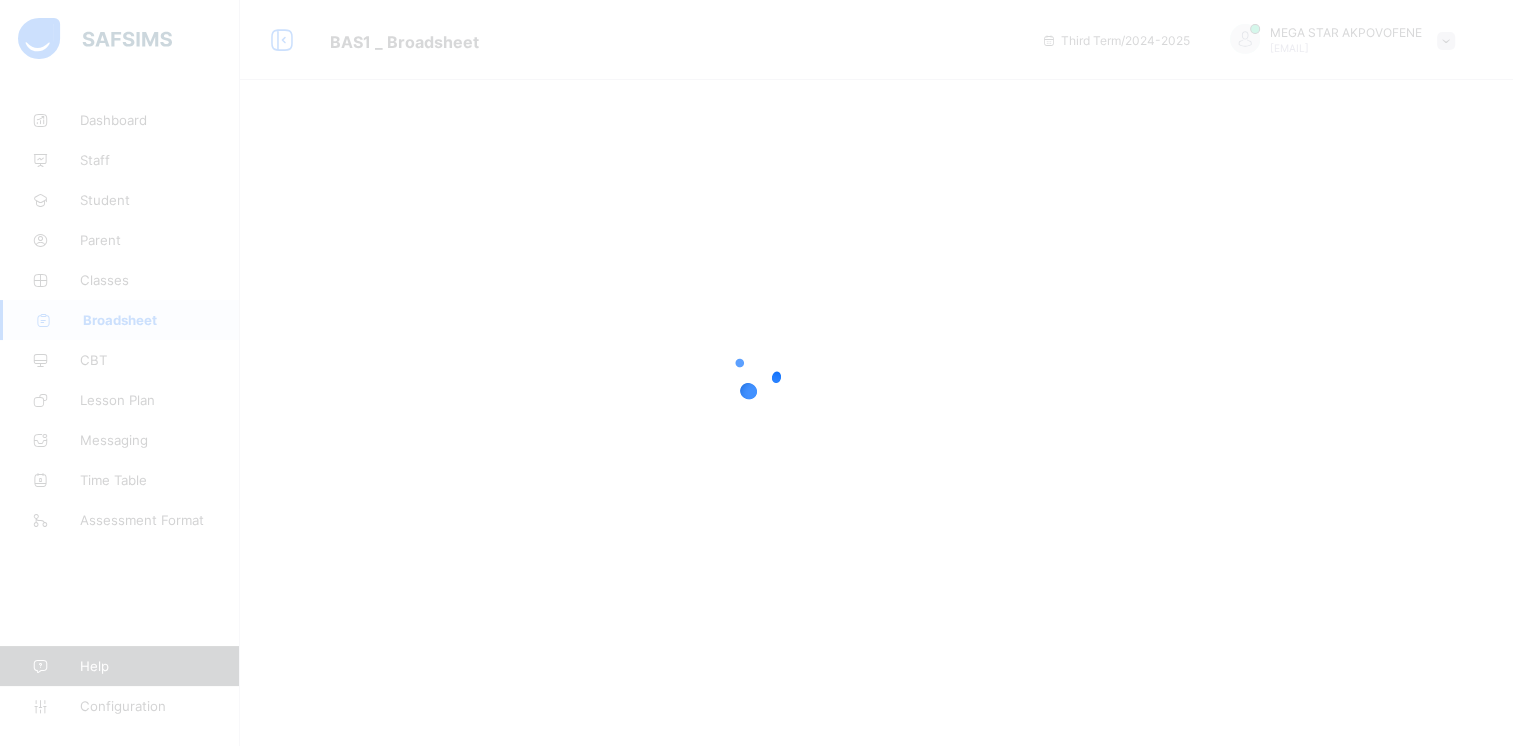 scroll, scrollTop: 0, scrollLeft: 0, axis: both 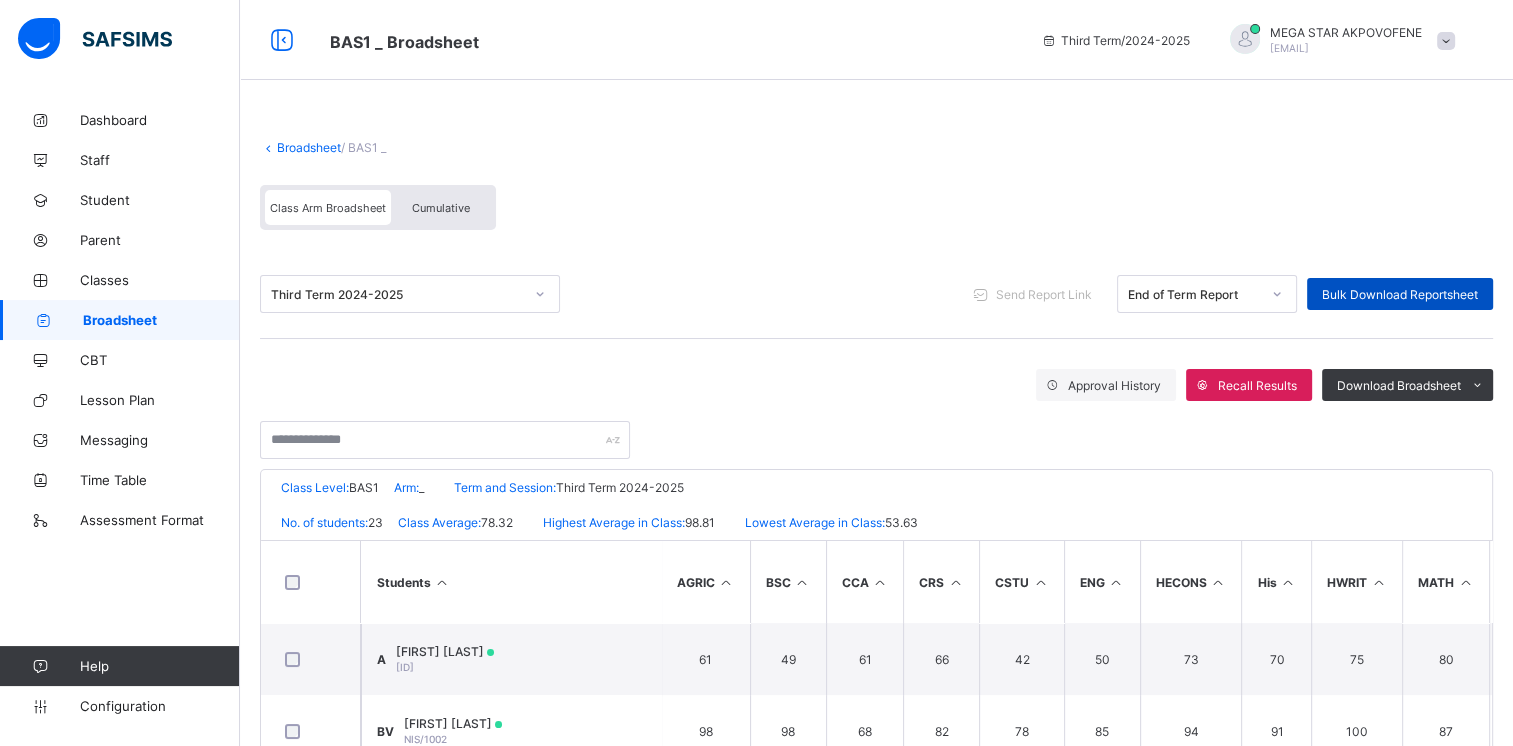 click on "Bulk Download Reportsheet" at bounding box center (1400, 294) 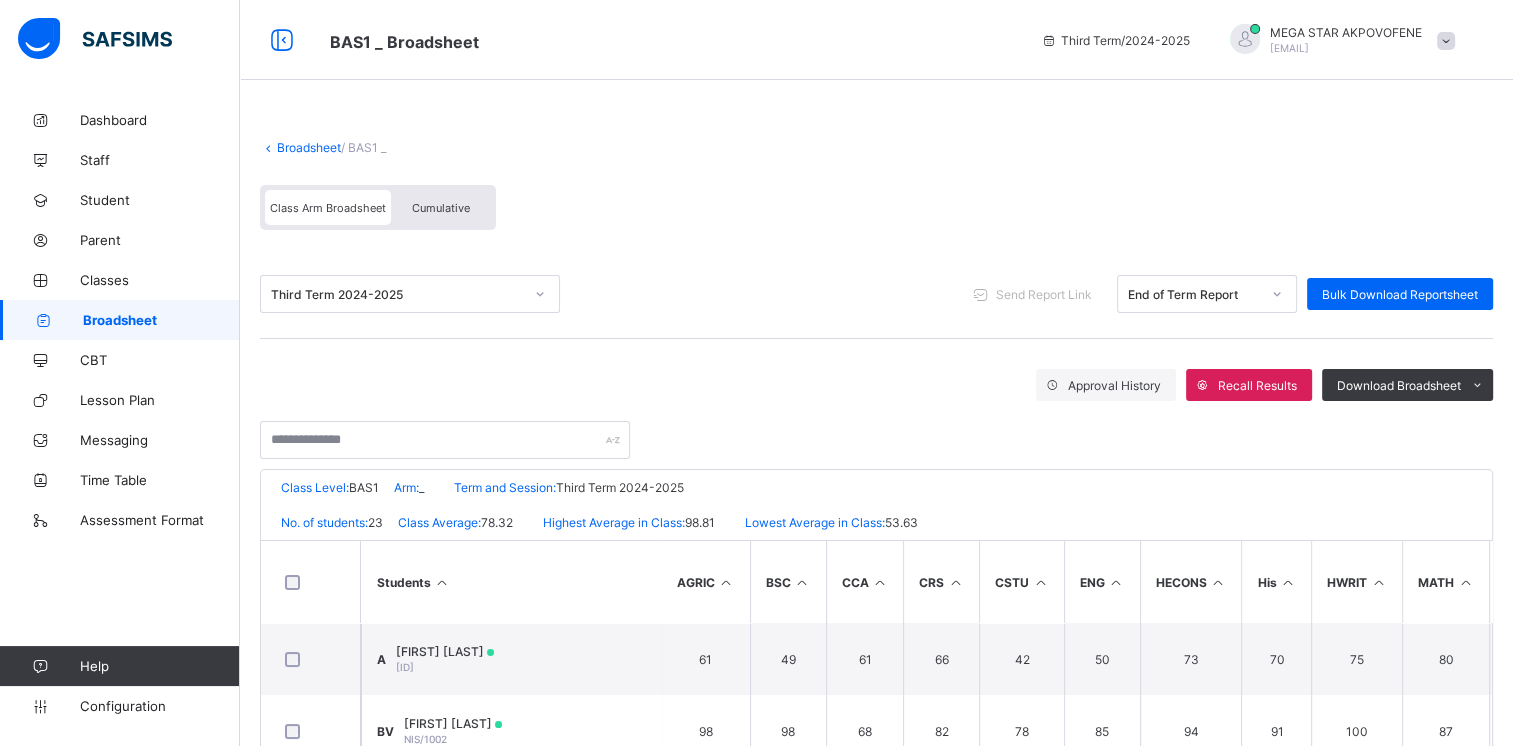 click on "Broadsheet" at bounding box center (309, 147) 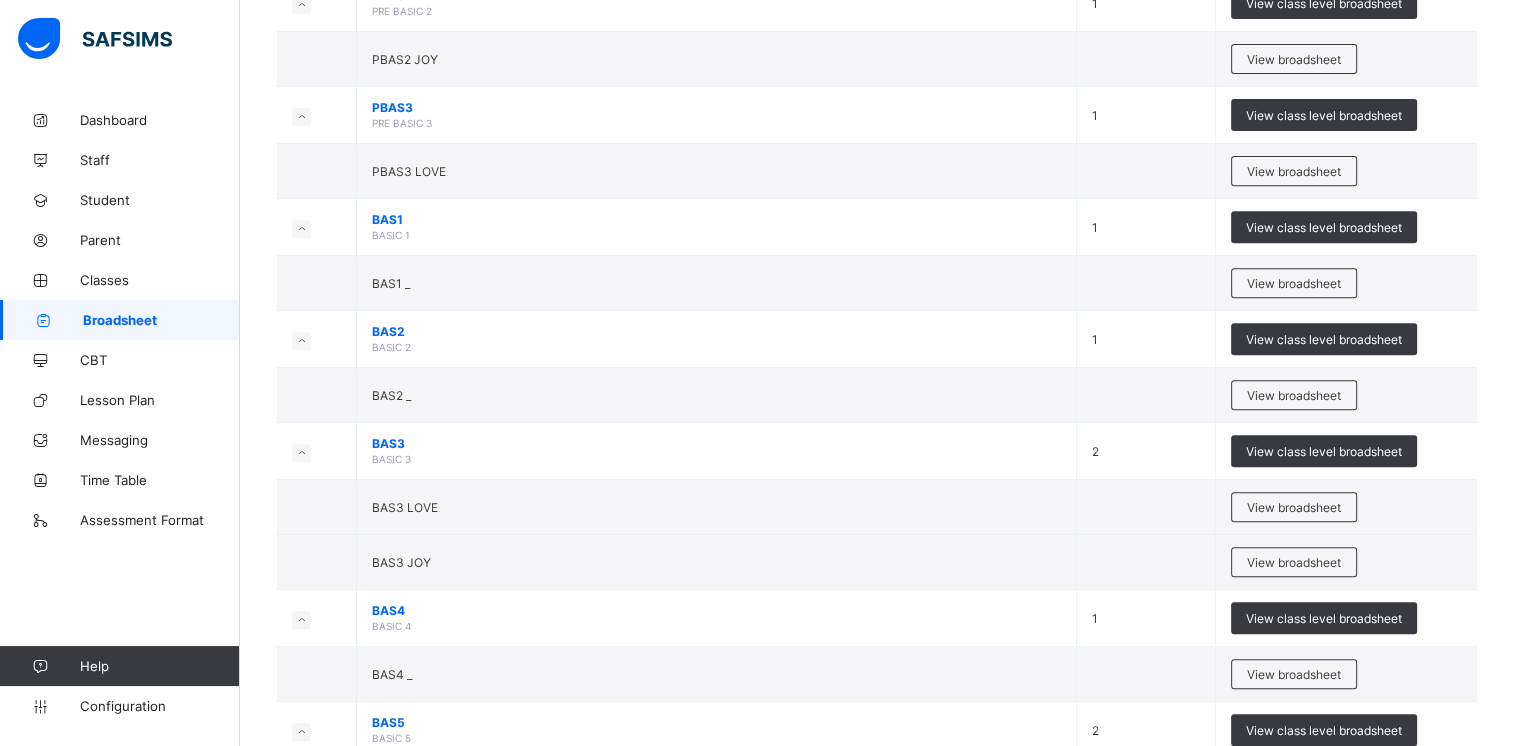 scroll, scrollTop: 765, scrollLeft: 0, axis: vertical 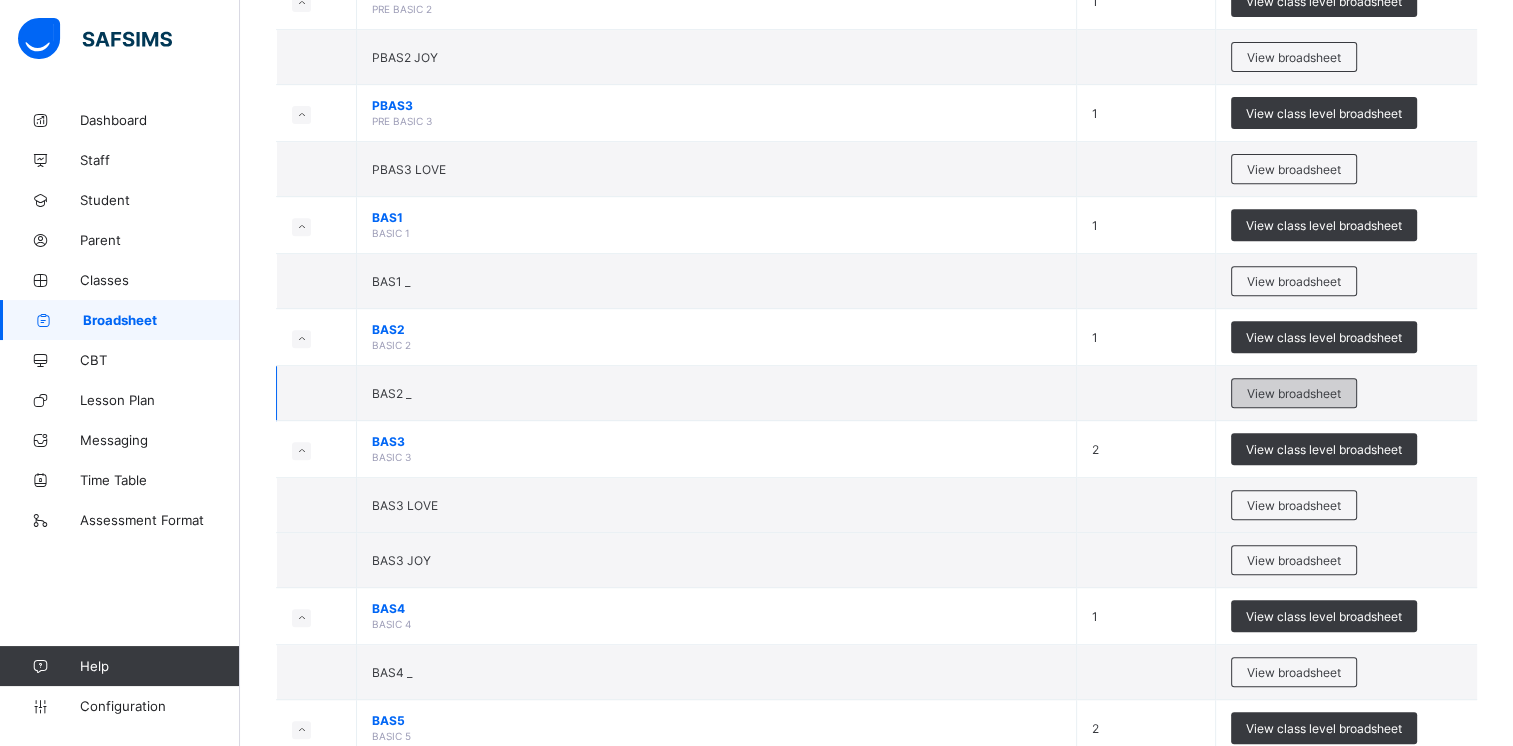 click on "View broadsheet" at bounding box center [1294, 393] 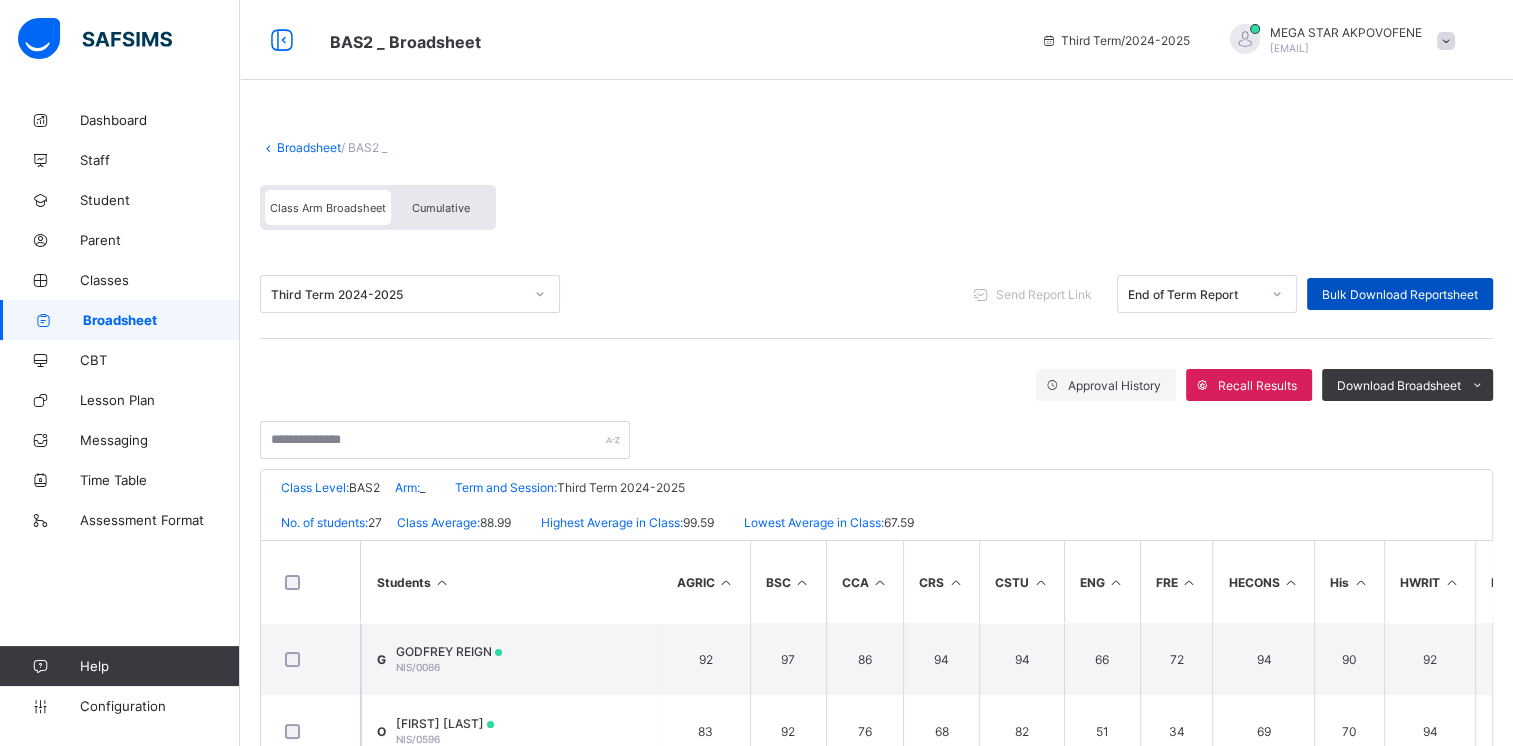 click on "Bulk Download Reportsheet" at bounding box center (1400, 294) 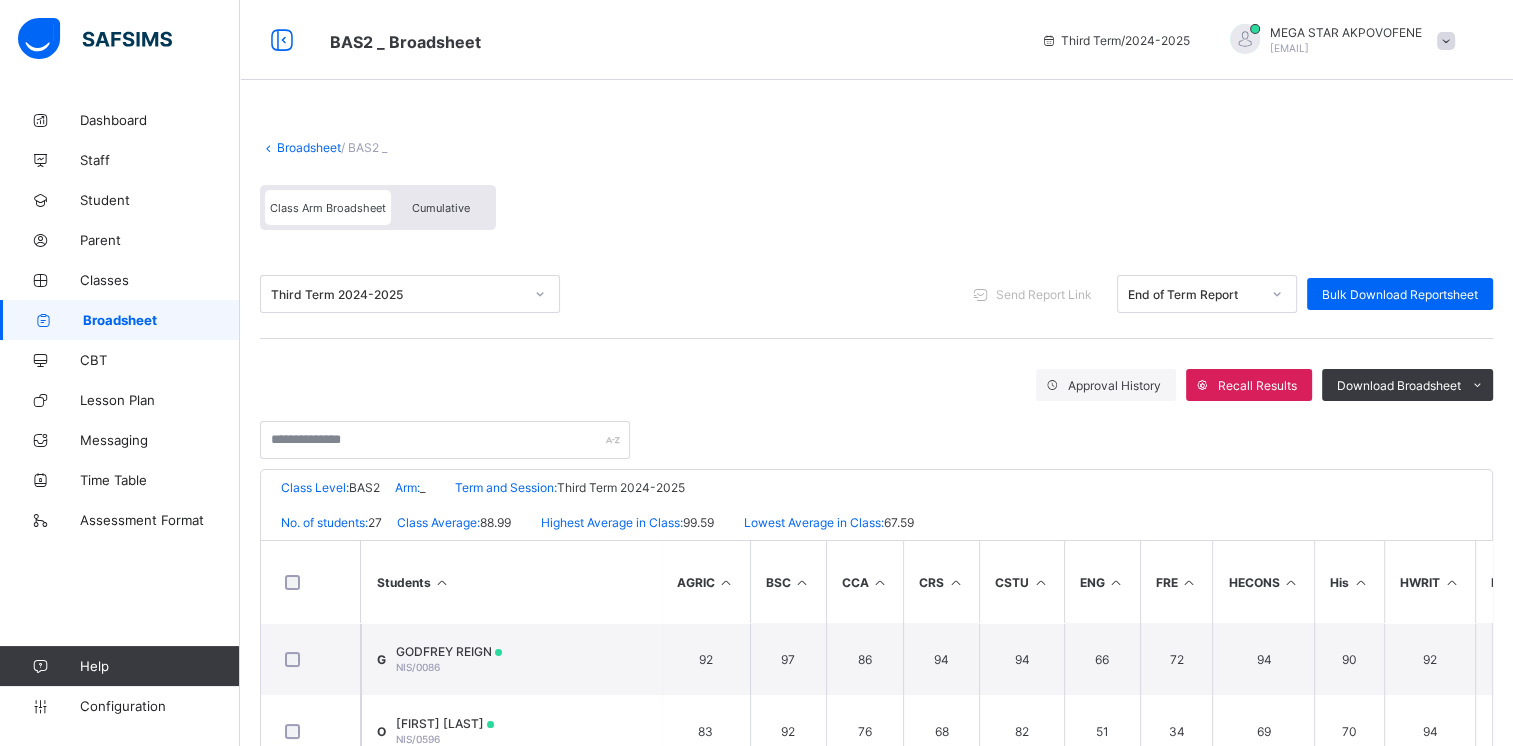 click on "Broadsheet" at bounding box center [309, 147] 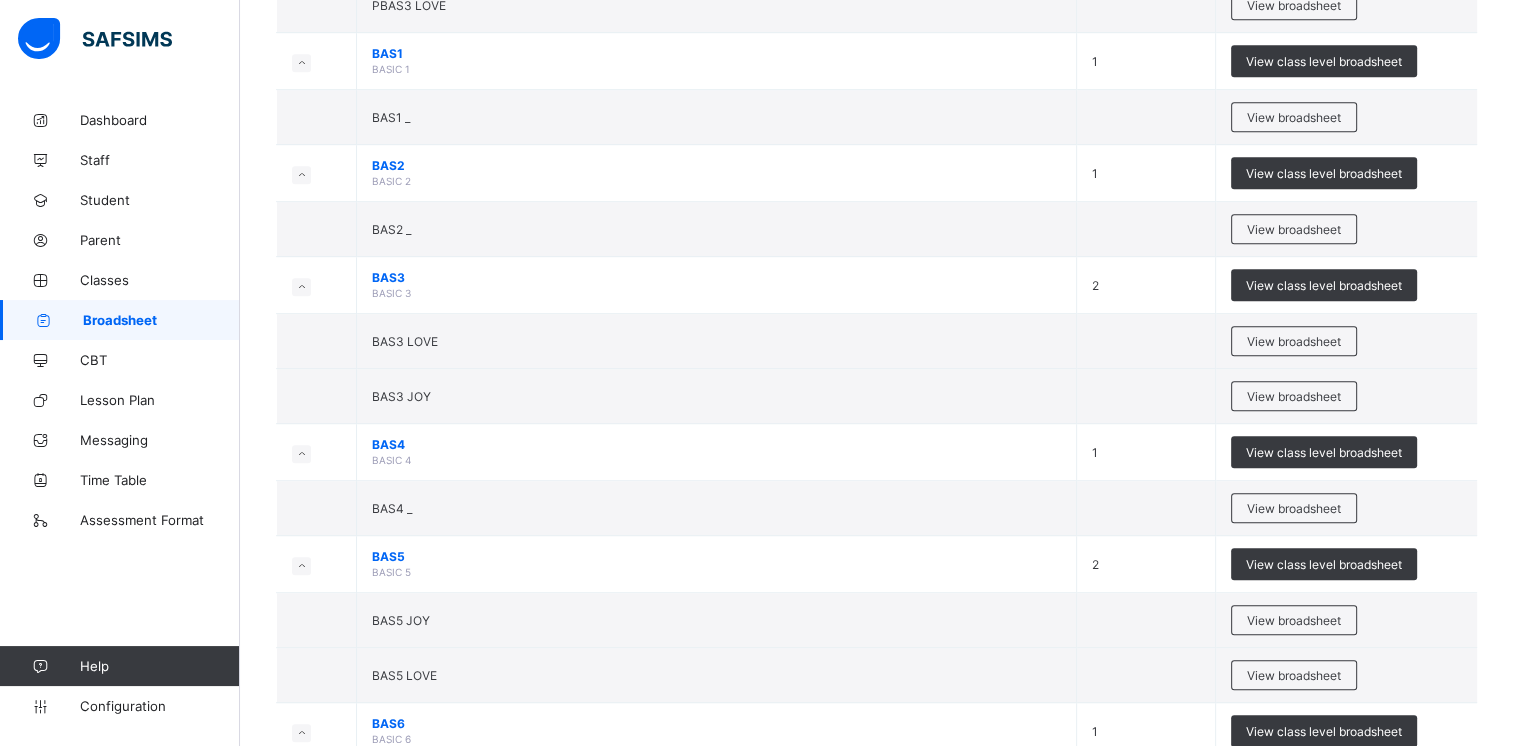 scroll, scrollTop: 944, scrollLeft: 0, axis: vertical 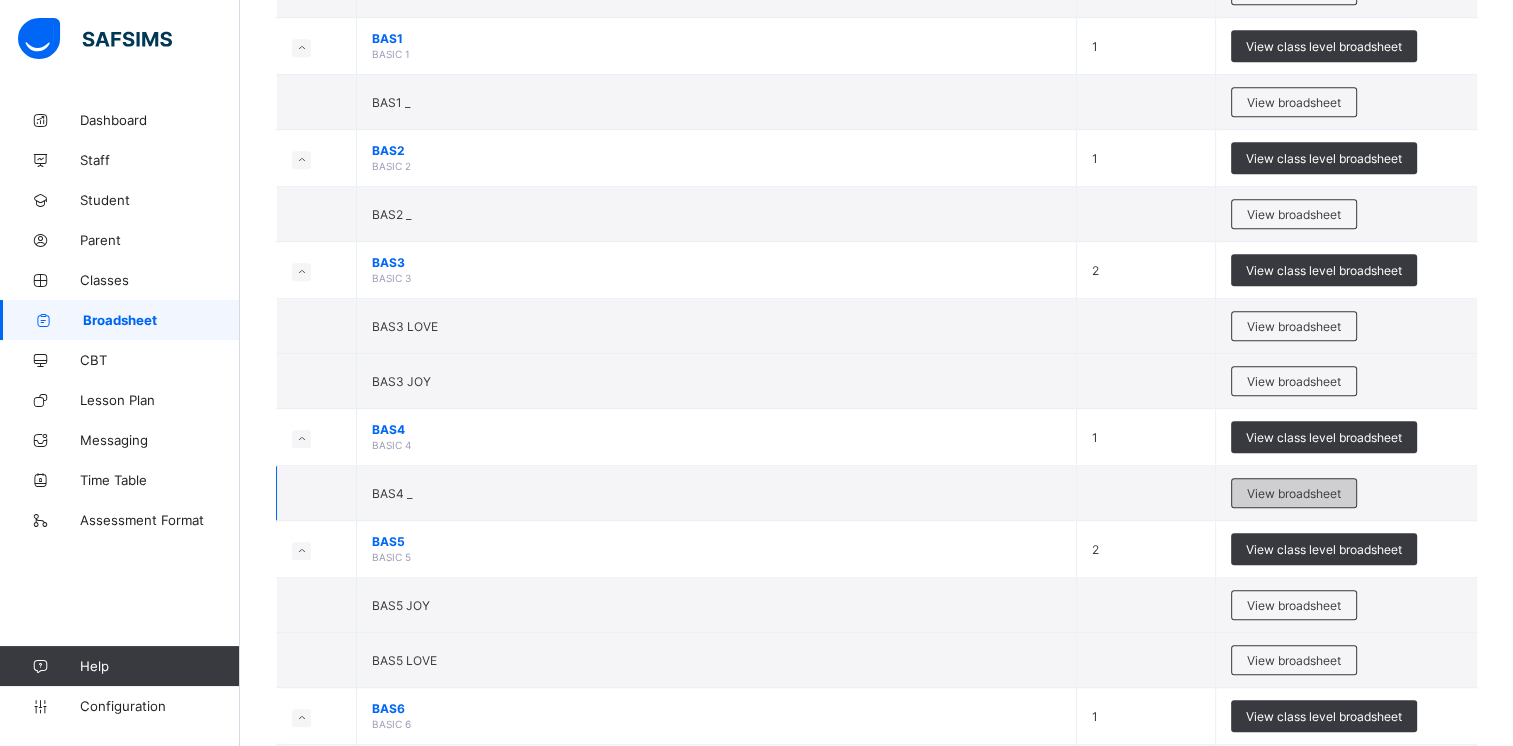 click on "View broadsheet" at bounding box center (1294, 493) 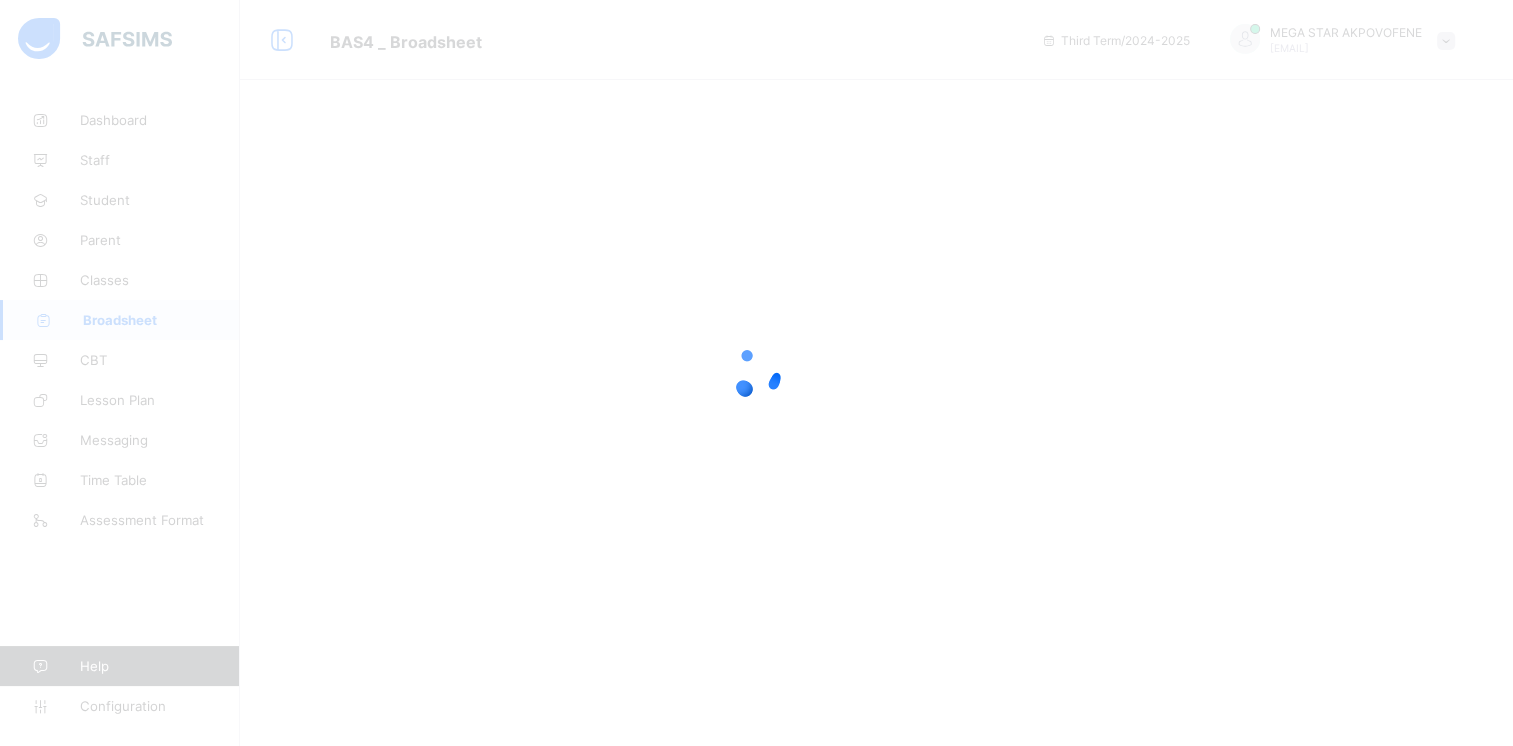 scroll, scrollTop: 0, scrollLeft: 0, axis: both 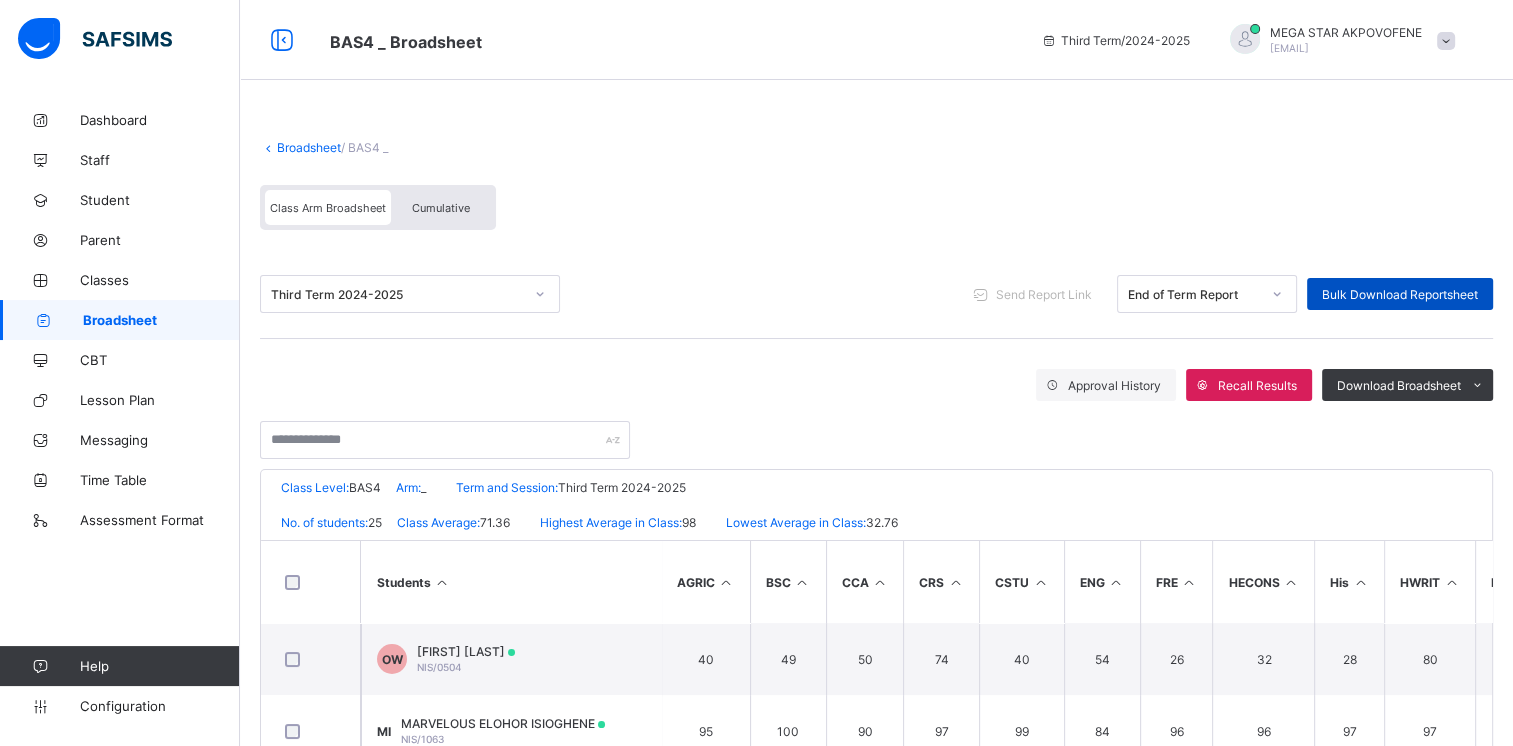 click on "Bulk Download Reportsheet" at bounding box center [1400, 294] 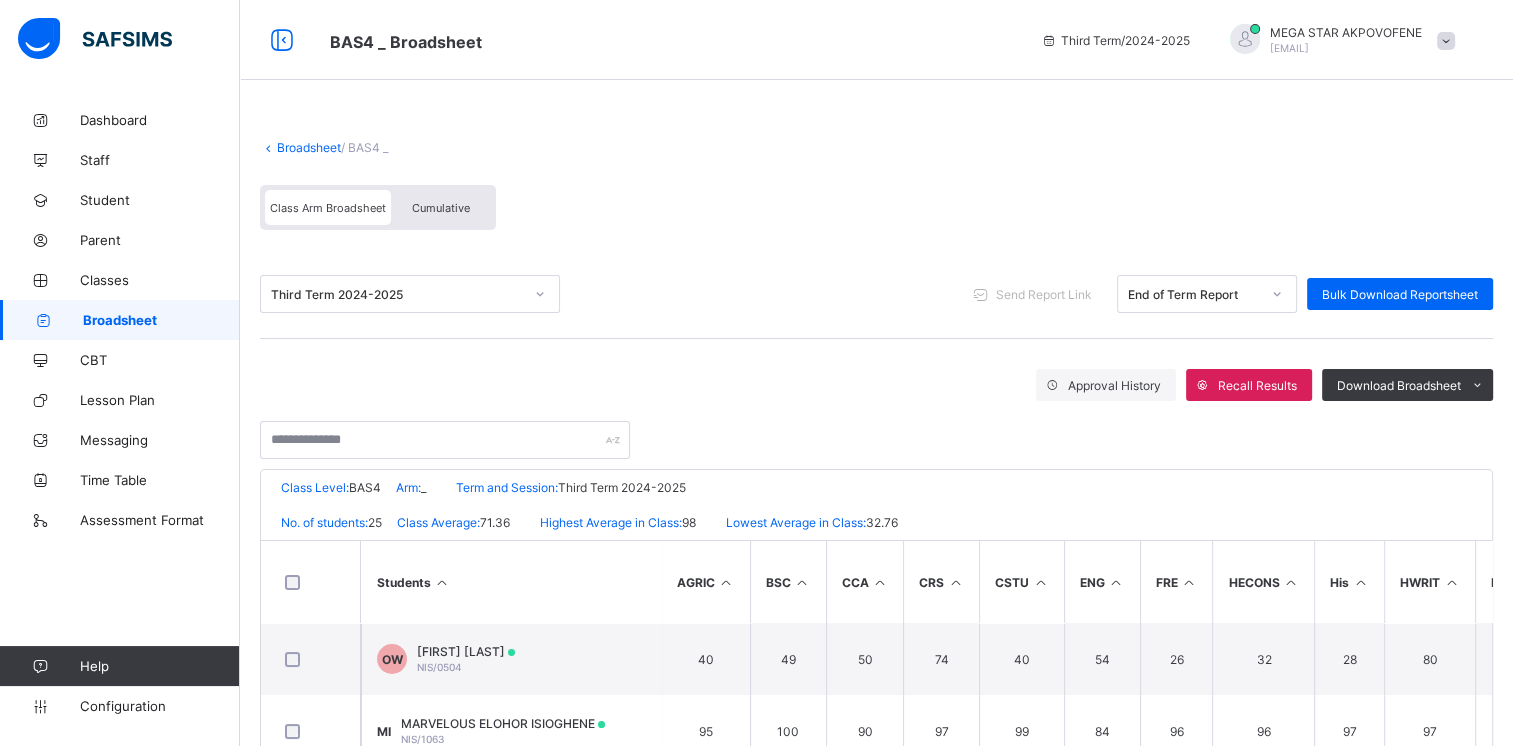 click on "Broadsheet" at bounding box center [309, 147] 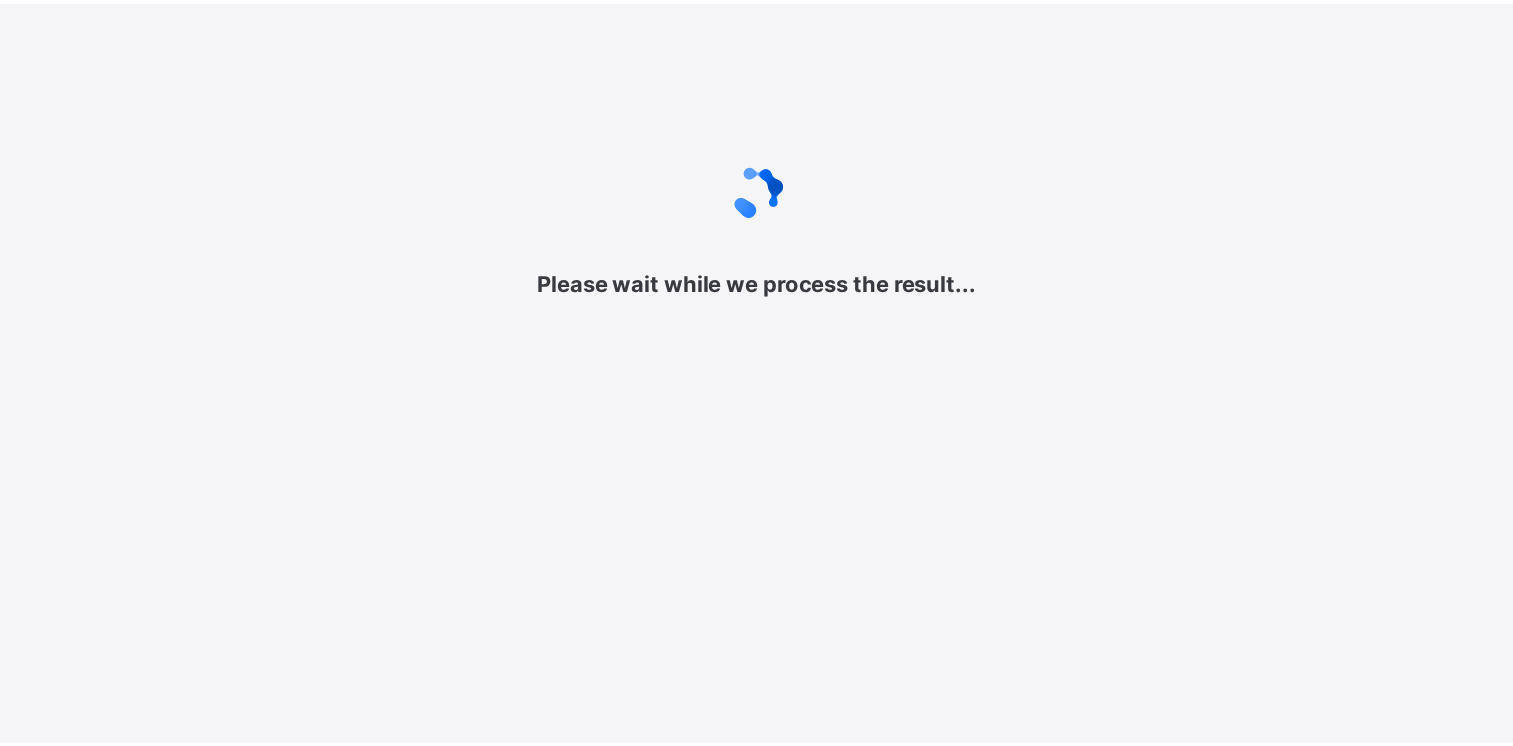 scroll, scrollTop: 0, scrollLeft: 0, axis: both 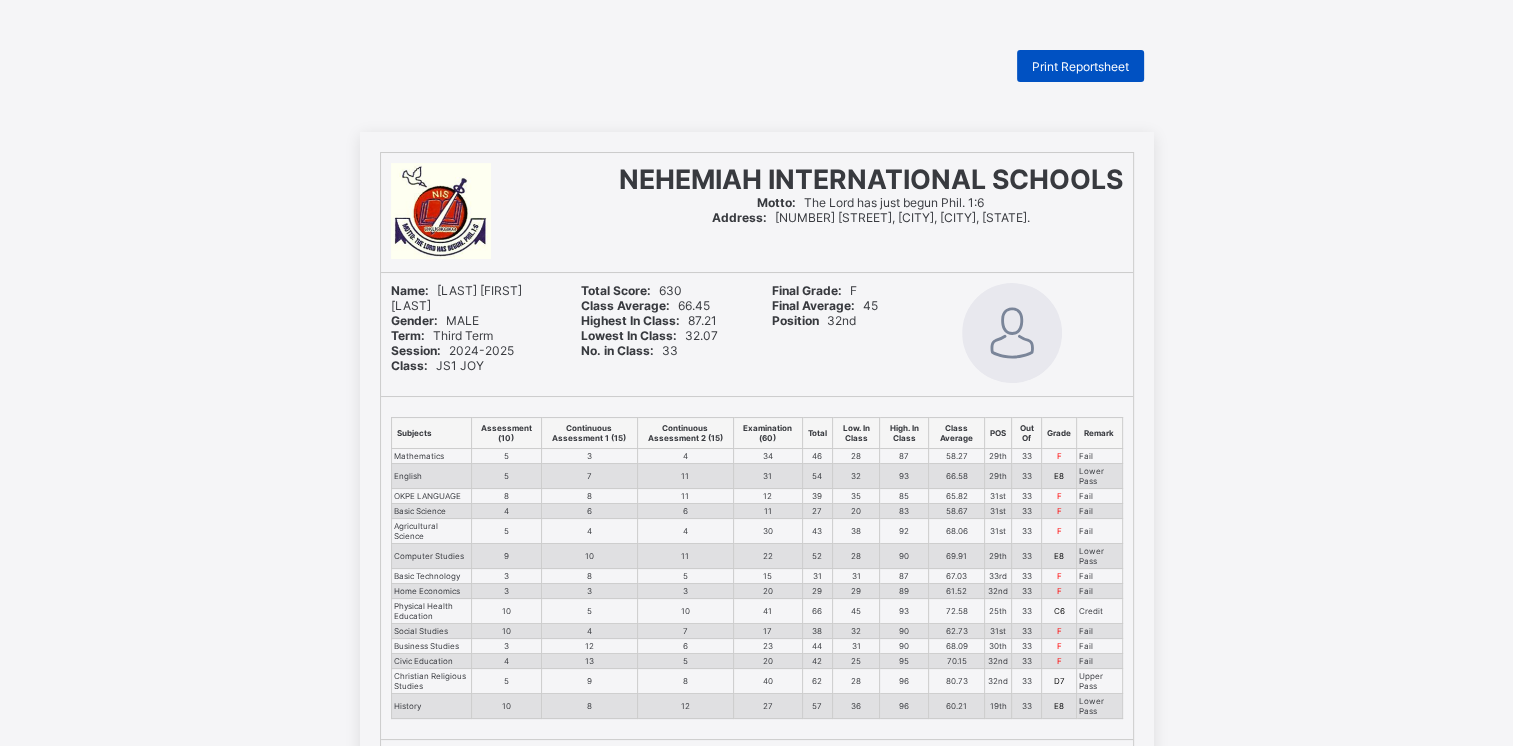 click on "Print Reportsheet" at bounding box center [1080, 66] 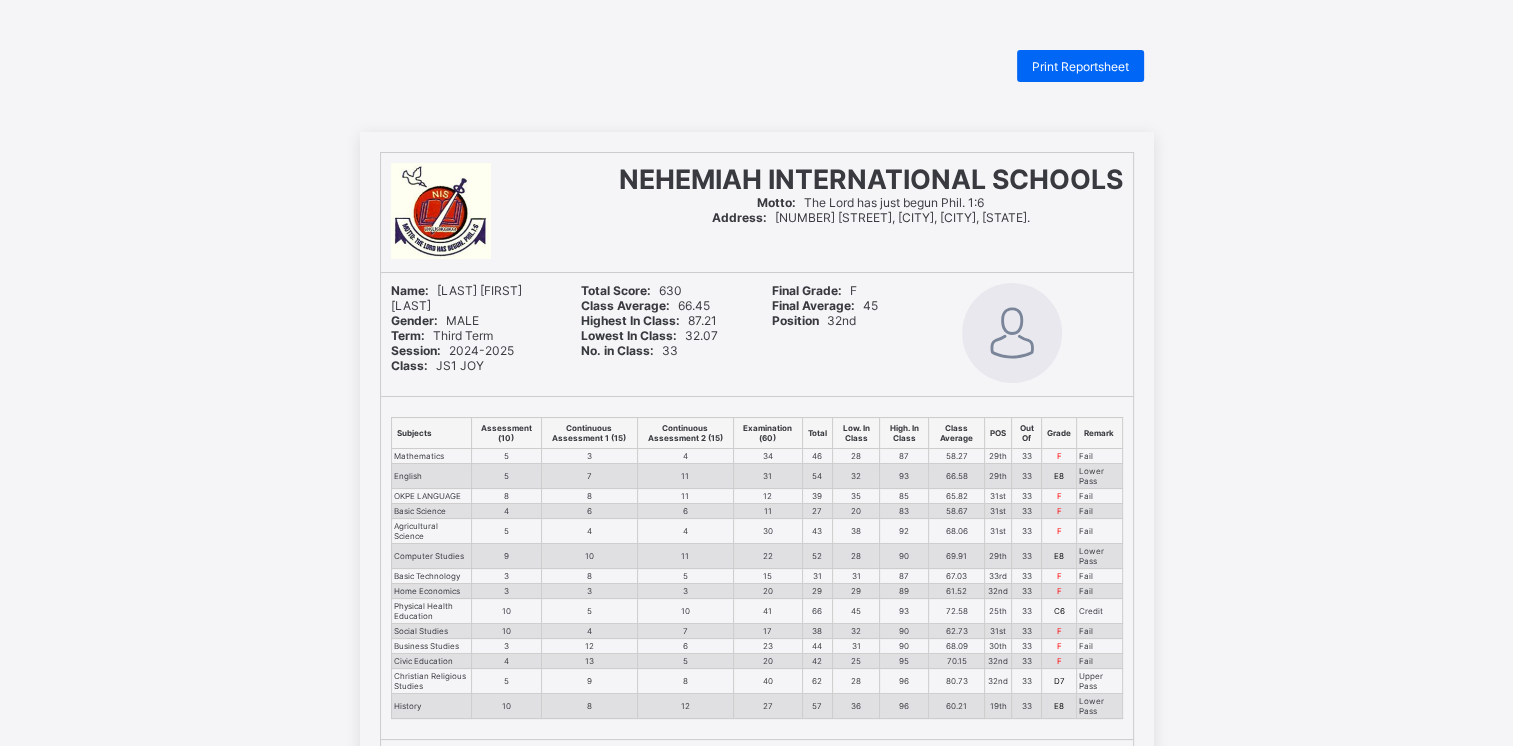 click on "NEHEMIAH INTERNATIONAL SCHOOLS Motto:  The Lord has just begun Phil. 1:6  Address: 33 Nehemiah School Road, Okuokoko, Effurun, via Warri, Delta State.  Name: UGBOFUN GOLDEN  OSAINE Gender: MALE Term: Third Term Session: 2024-2025 Class: JS1 JOY Total Score: 630 Class Average: 66.45 Highest In Class: 87.21 Lowest In Class: 32.07 No. in Class: 33 Final Grade: F Final Average: 45 Position 32nd Subjects Assessment (10) Continuous Assessment 1 (15) Continuous Assessment 2 (15) Examination (60) Total Low. In Class High. In Class Class Average POS Out Of Grade Remark Mathematics 5 3 4 34 46 28 87 58.27 29th 33 F Fail English 5 7 11 31 54 32 93 66.58 29th 33 E8 Lower Pass OKPE LANGUAGE 8 8 11 12 39 35 85 65.82 31st 33 F Fail Basic Science 4 6 6 11 27 20 83 58.67 31st 33 F Fail Agricultural Science 5 4 4 30 43 38 92 68.06 31st 33 F Fail Computer Studies 9 10 11 22 52 28 90 69.91 29th 33 E8 Lower Pass Basic Technology 3 8 5 15 31 31 87 67.03 33rd 33 F Fail Home Economics 3 3 3 20 29 29 89 61.52 32nd 33 F Fail 10 5 10 4" at bounding box center (756, 687) 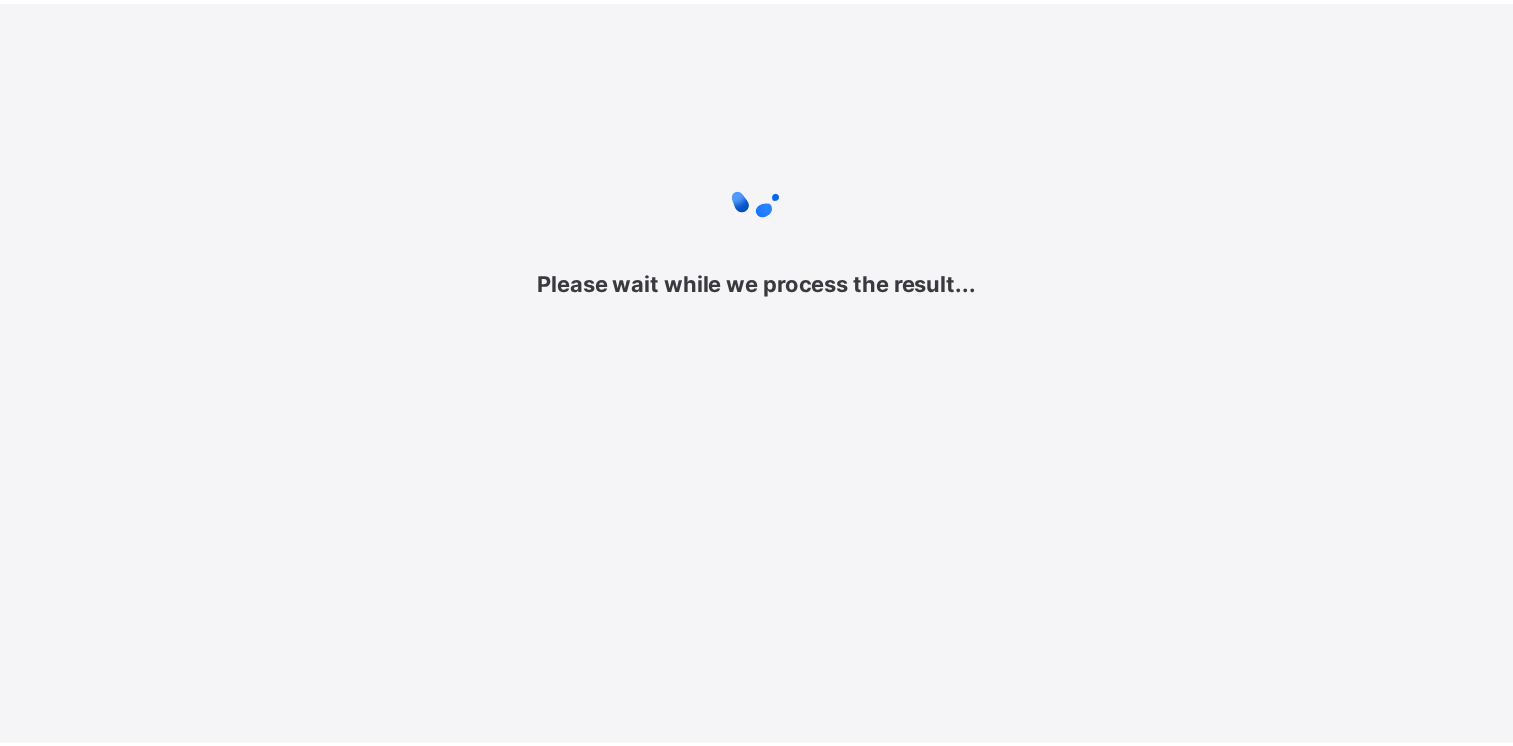 scroll, scrollTop: 0, scrollLeft: 0, axis: both 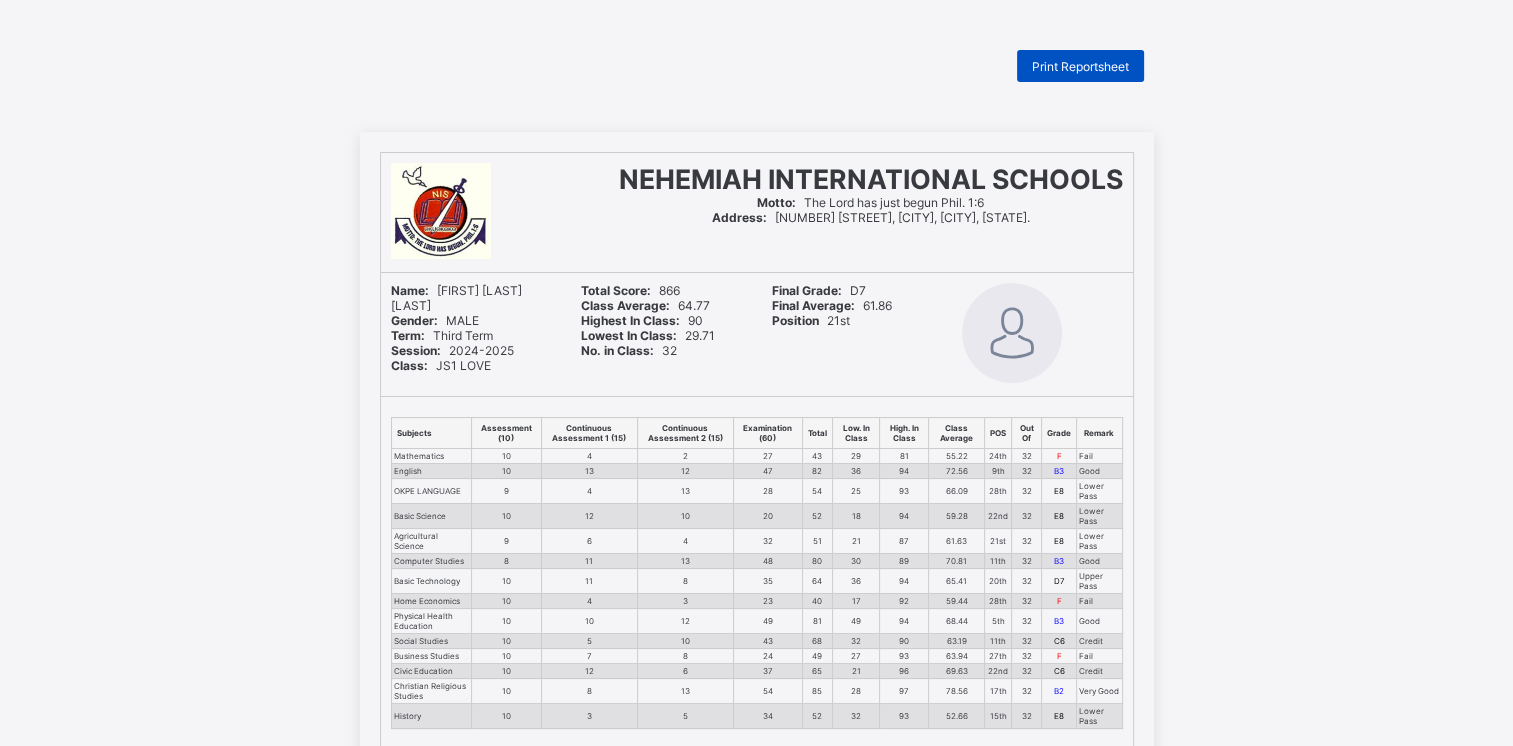 click on "Print Reportsheet" at bounding box center [1080, 66] 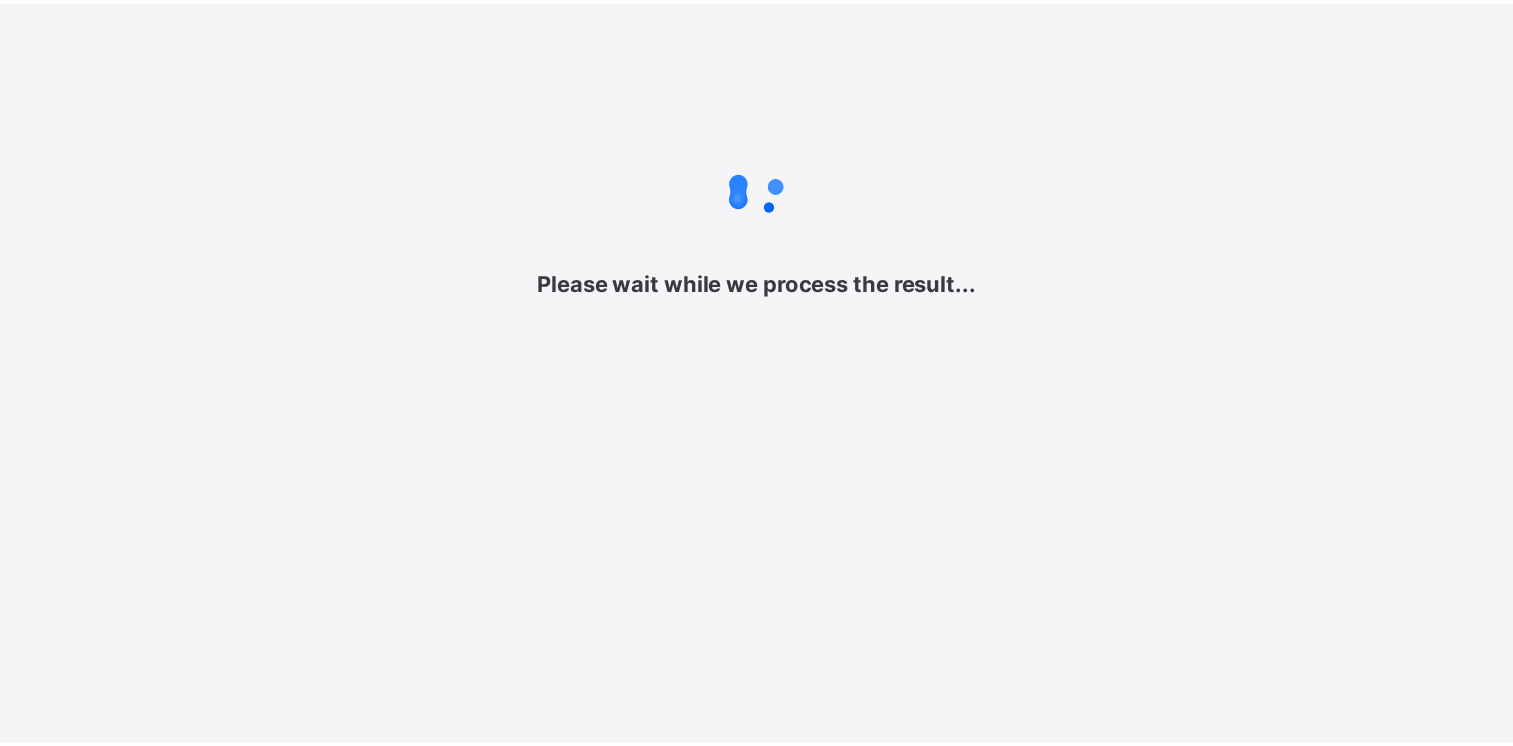 scroll, scrollTop: 0, scrollLeft: 0, axis: both 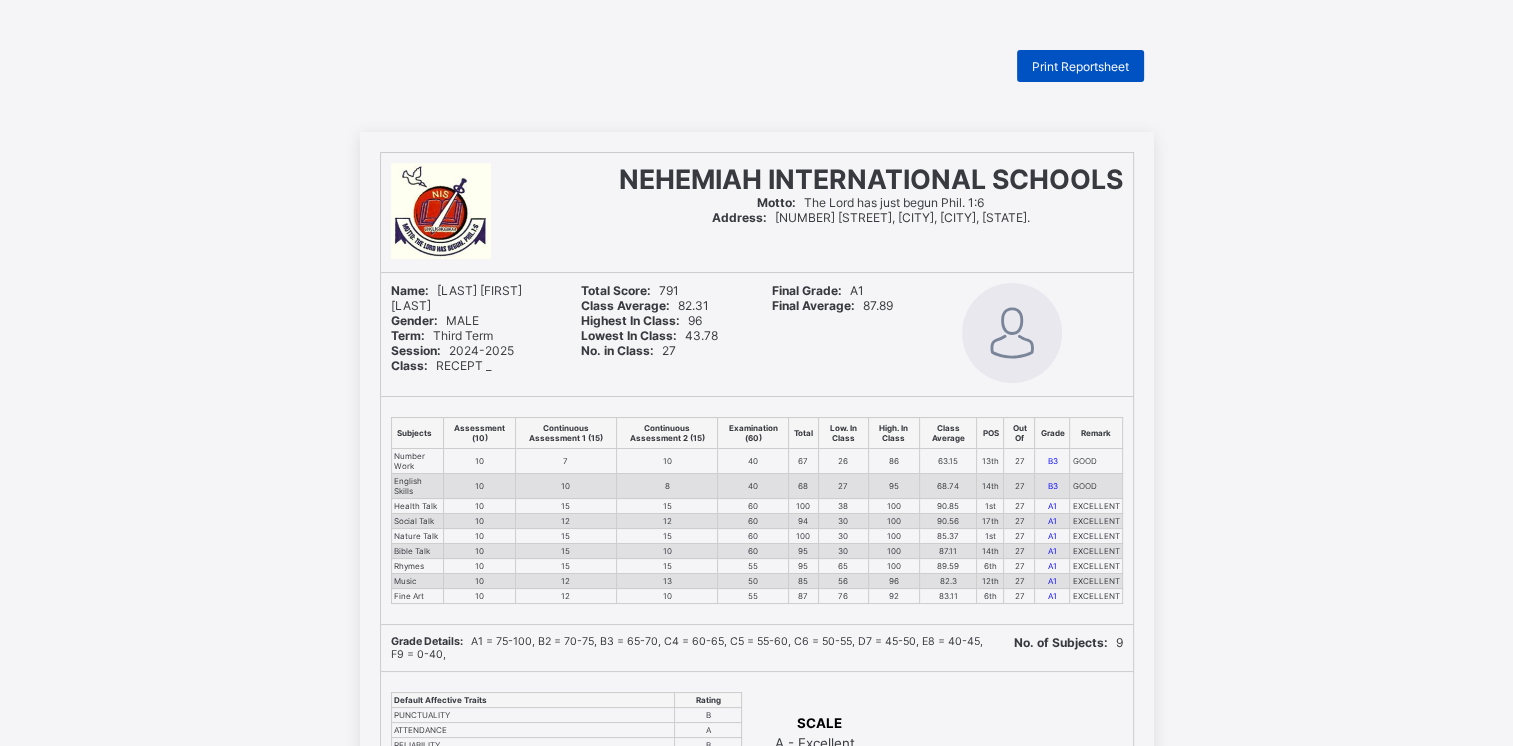 click on "Print Reportsheet" at bounding box center [1080, 66] 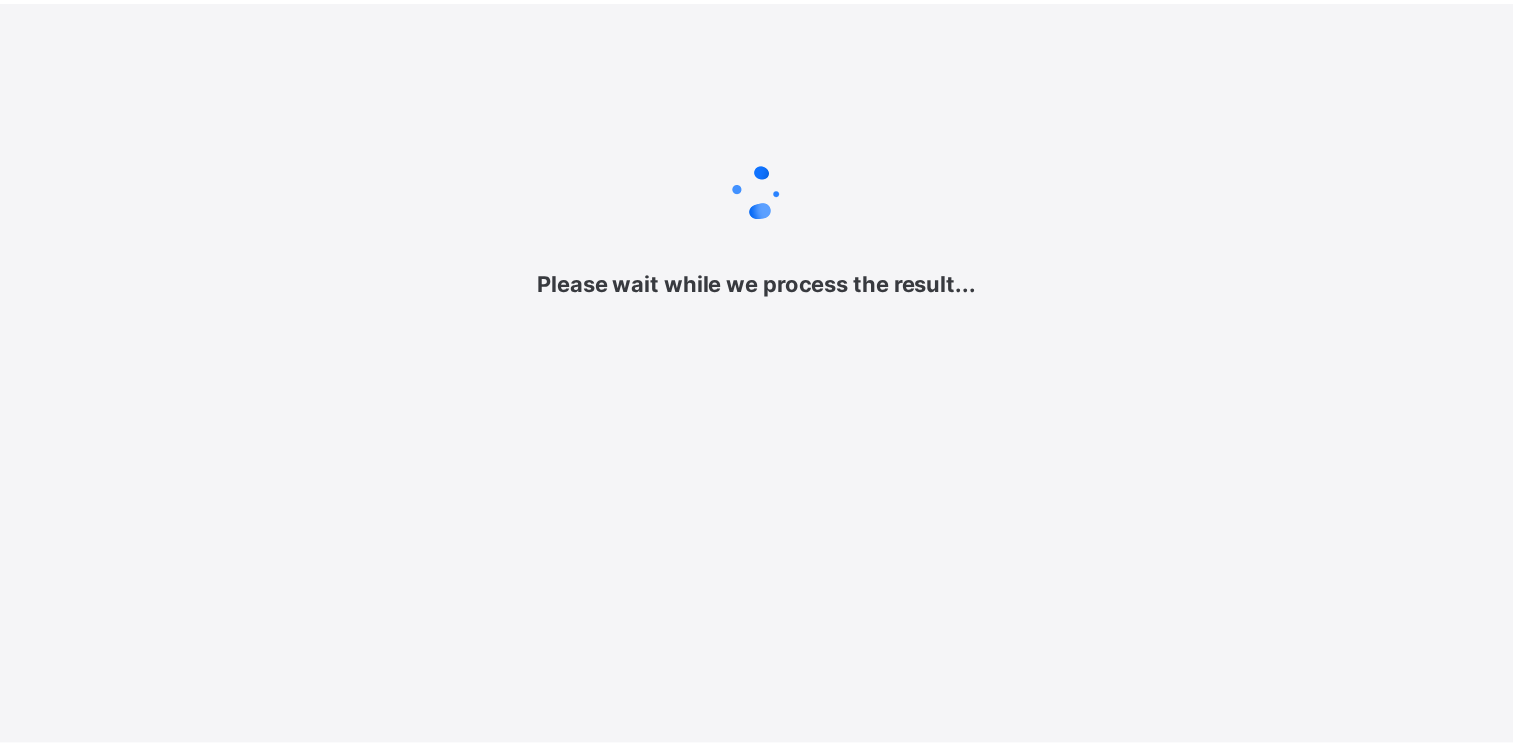 scroll, scrollTop: 0, scrollLeft: 0, axis: both 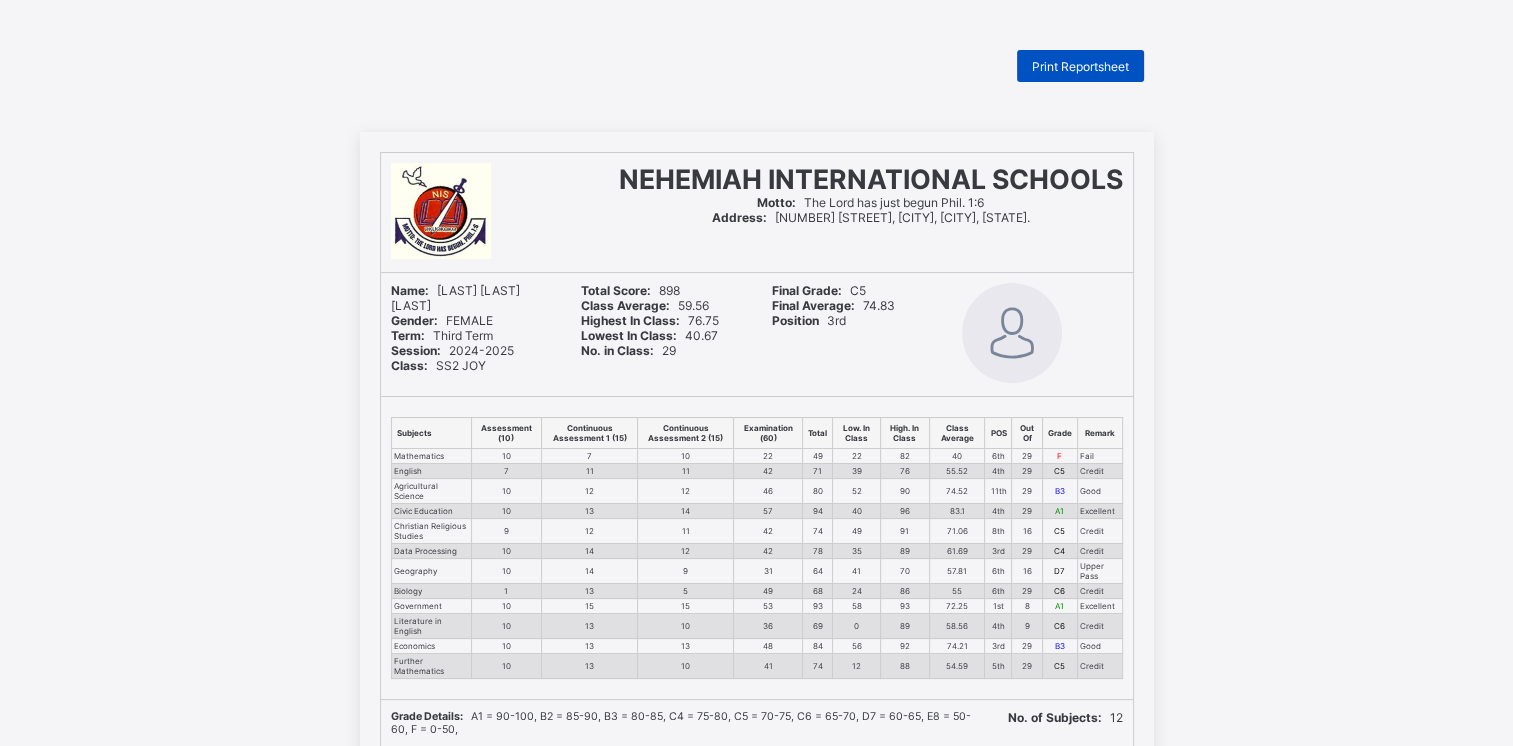 click on "Print Reportsheet" at bounding box center (1080, 66) 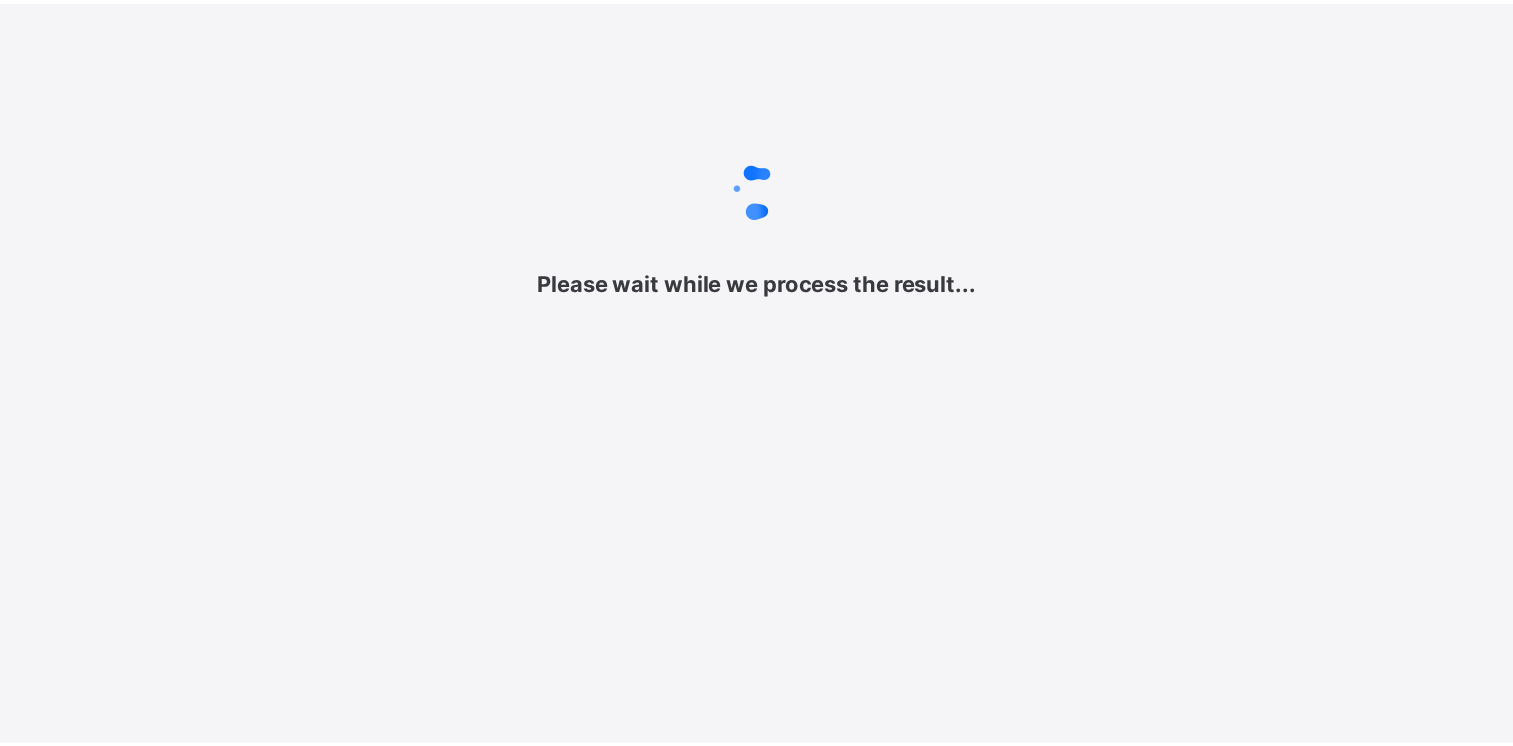 scroll, scrollTop: 0, scrollLeft: 0, axis: both 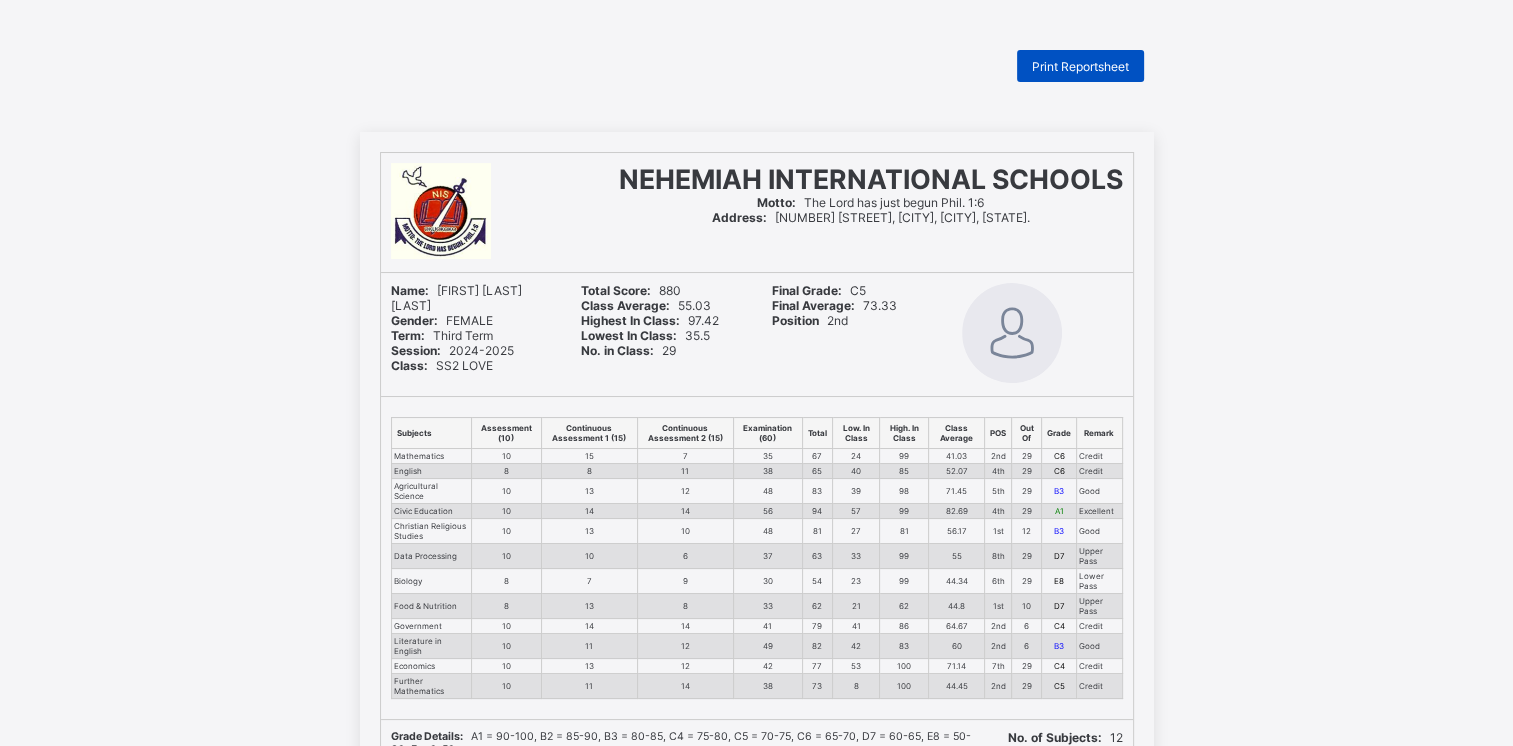 click on "Print Reportsheet" at bounding box center (1080, 66) 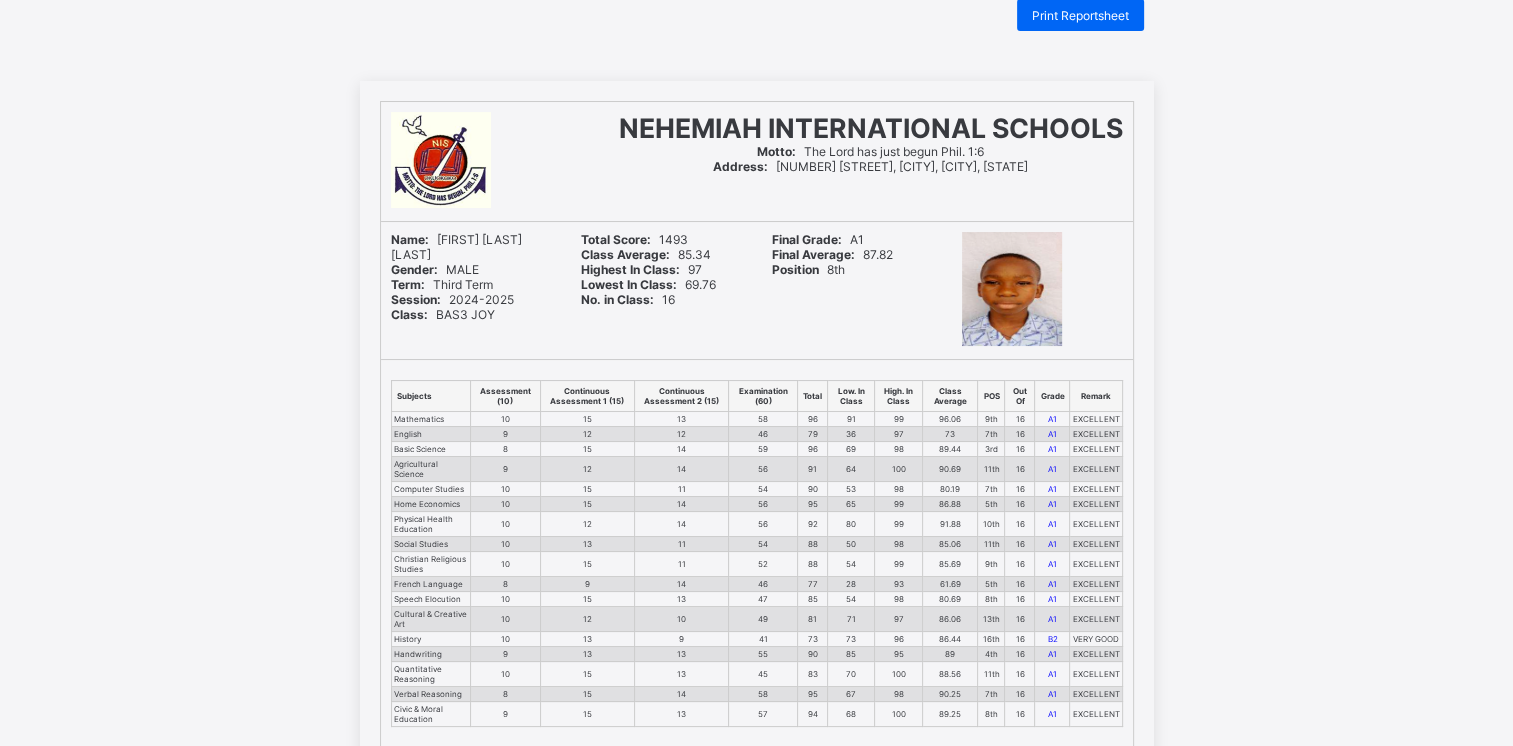 scroll, scrollTop: 0, scrollLeft: 0, axis: both 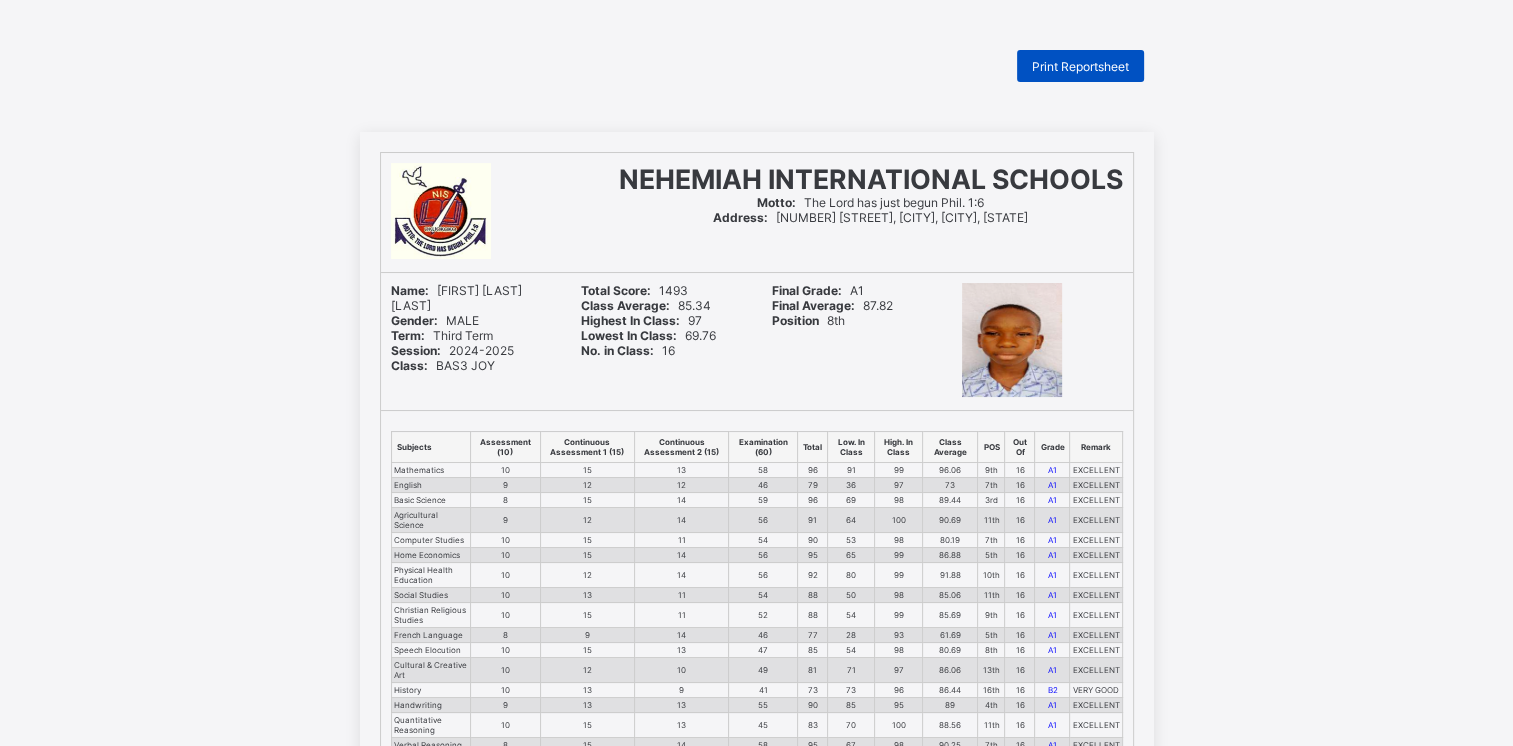 click on "Print Reportsheet" at bounding box center (1080, 66) 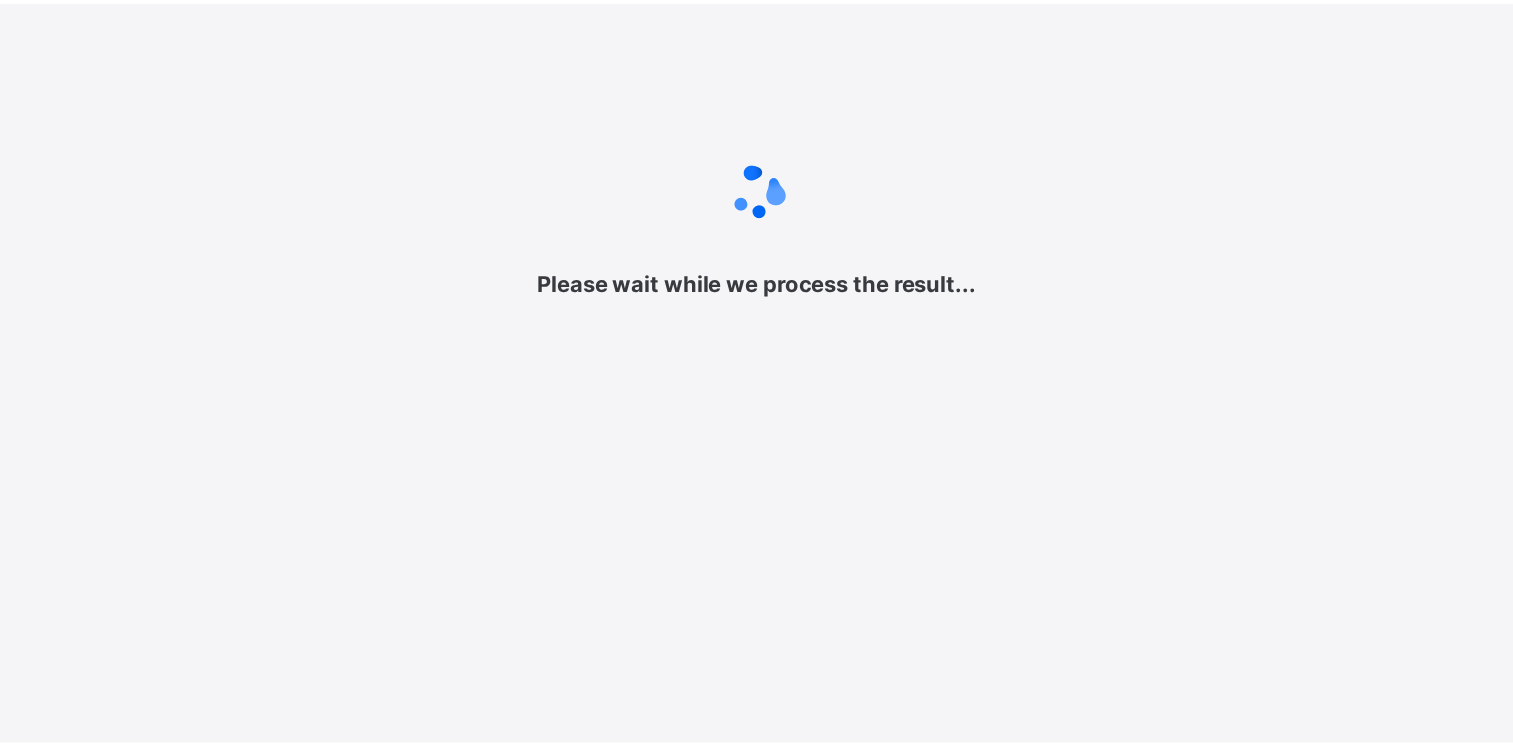 scroll, scrollTop: 0, scrollLeft: 0, axis: both 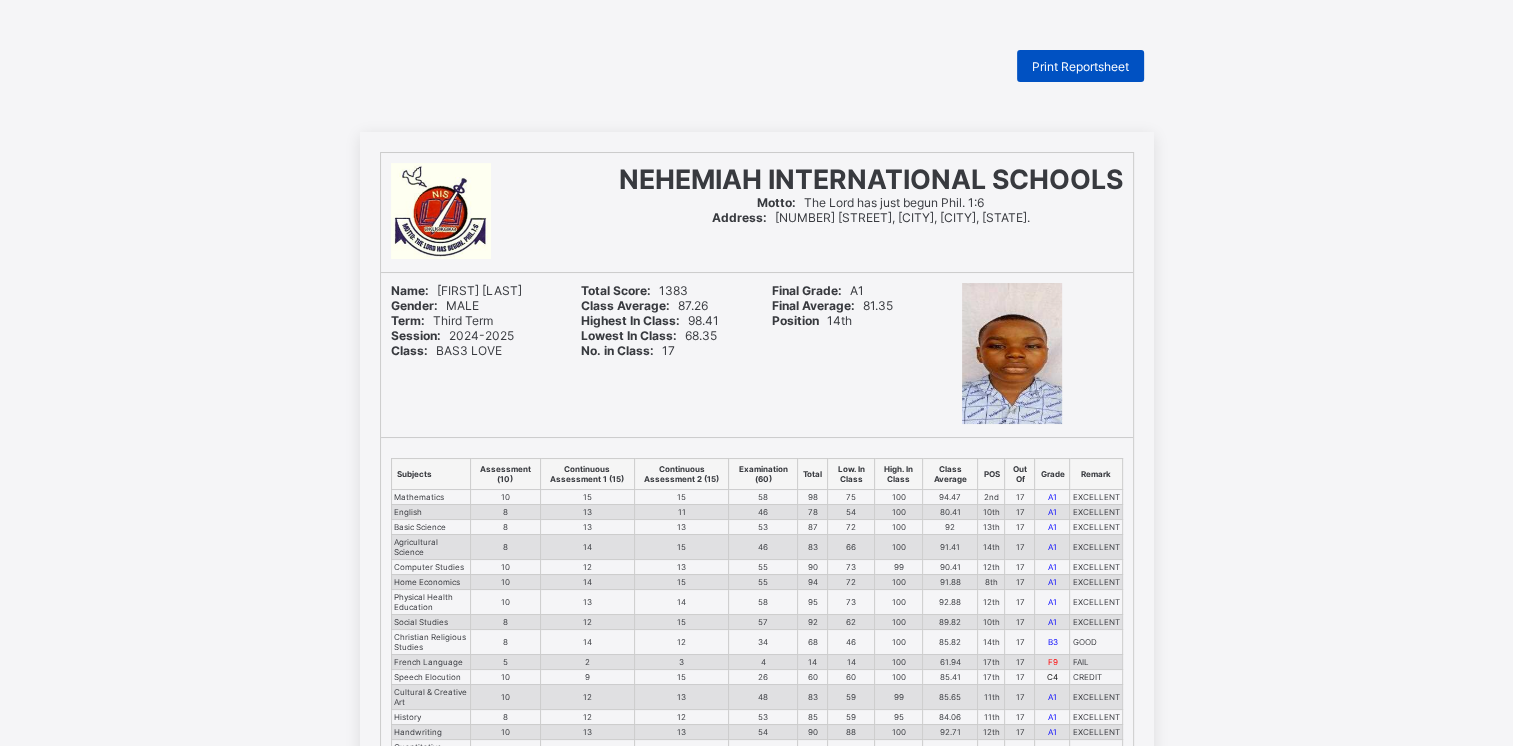 click on "Print Reportsheet" at bounding box center (1080, 66) 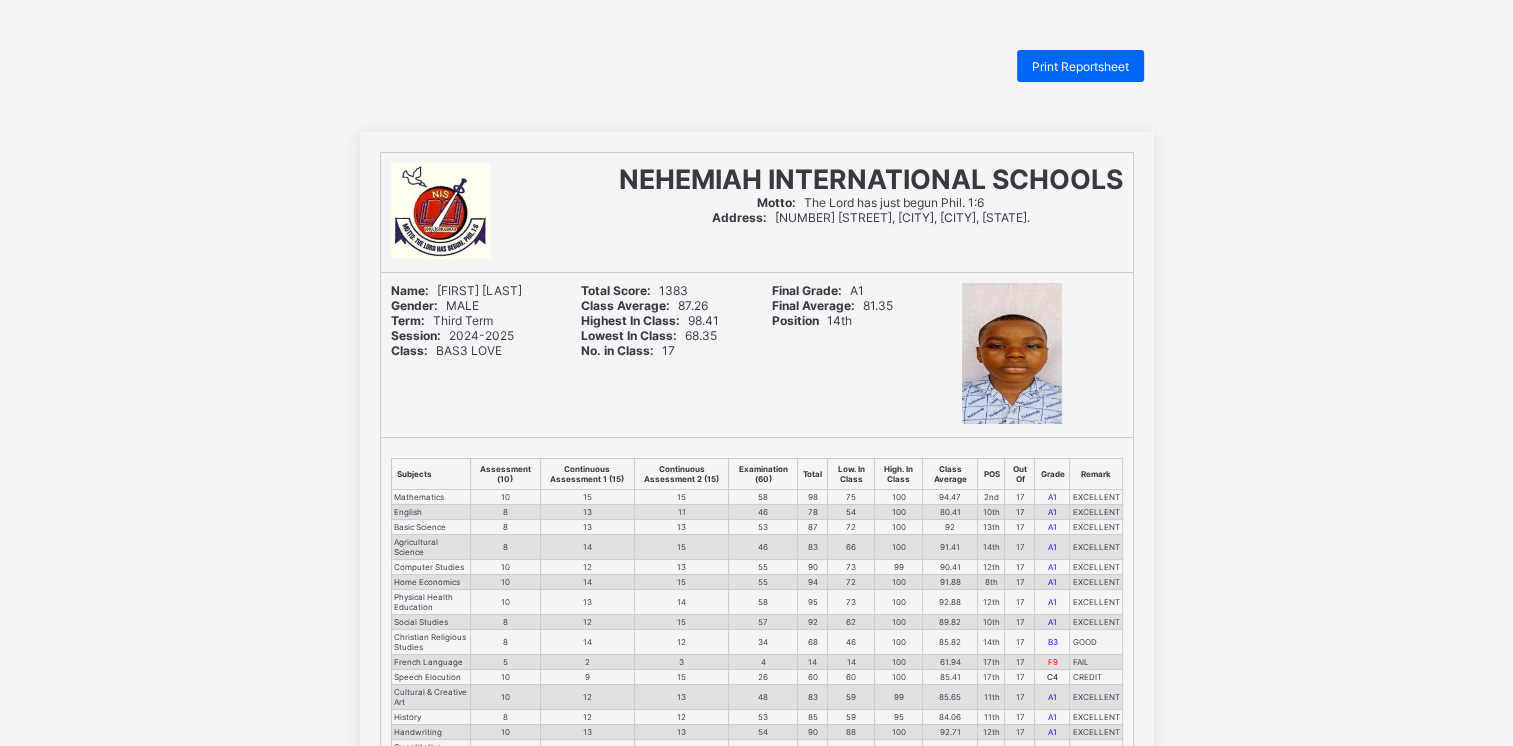 click on "[NAME] INTERNATIONAL SCHOOLS Motto: The Lord has just begun Phil. 1:6 Address: [NUMBER] [STREET], [CITY], [CITY], [STATE]. Name: [FIRST] [LAST] Gender: MALE Term: Third Term Session: 2024-2025 Class: BAS3 LOVE Total Score: 1383 Class Average: 87.26 Highest In Class: 98.41 Lowest In Class: 68.35 No. in Class: 17 Final Grade: A1 Final Average: 81.35 Position 14th Subjects Assessment (10) Continuous Assessment 1 (15) Continuous Assessment 2 (15) Examination (60) Total Low. In Class High. In Class Class Average POS Out Of Grade Remark Mathematics 10 15 15 58 98 75 100 94.47 2nd 17 A1 EXCELLENT English 8 13 11 46 78 54 100 80.41 10th 17 A1 EXCELLENT Basic Science 8 13 13 53 87 72 100 92 13th 17 A1 EXCELLENT Agricultural Science 8 14 15 46 83 66 100 91.41 14th 17 A1 EXCELLENT Computer Studies 10 12 13 55 90 73 99 90.41 12th 17 A1 EXCELLENT Home Economics 10 14 15 55 94 72 100 91.88 8th 17 A1 EXCELLENT Physical Health Education 10 13 14 58 95 73 100 92.88 12th 17 A1 EXCELLENT 8 12 15 57" at bounding box center [756, 687] 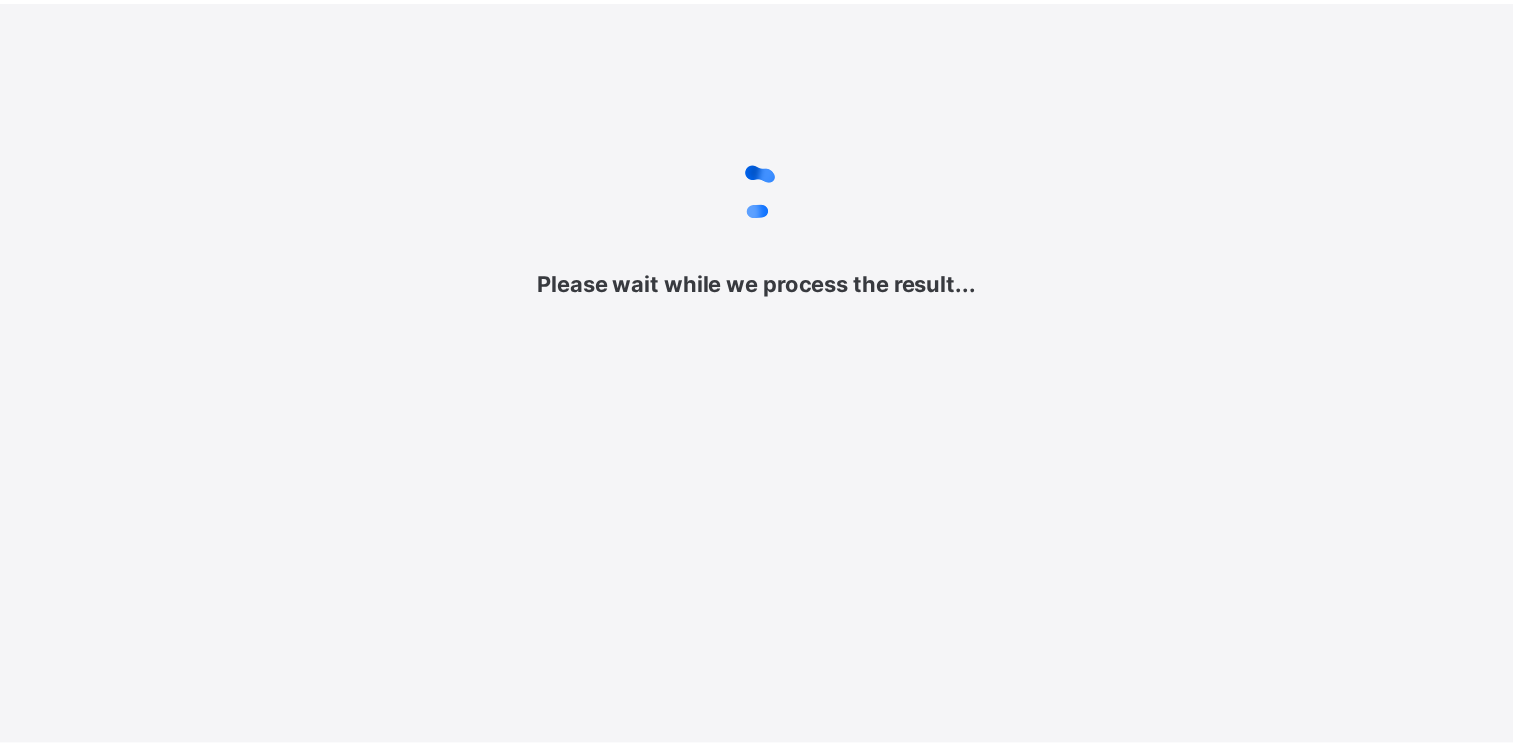 scroll, scrollTop: 0, scrollLeft: 0, axis: both 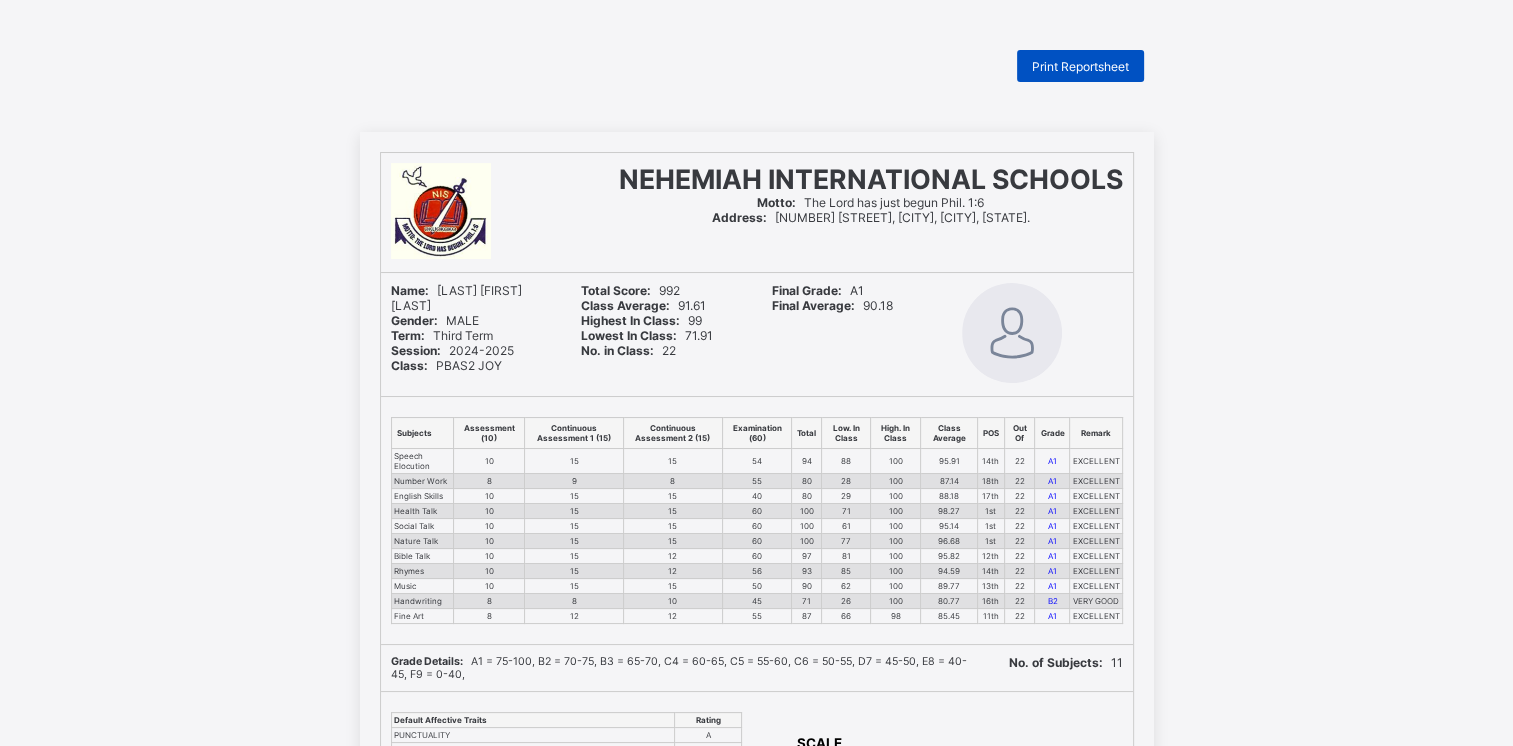 click on "Print Reportsheet" at bounding box center (1080, 66) 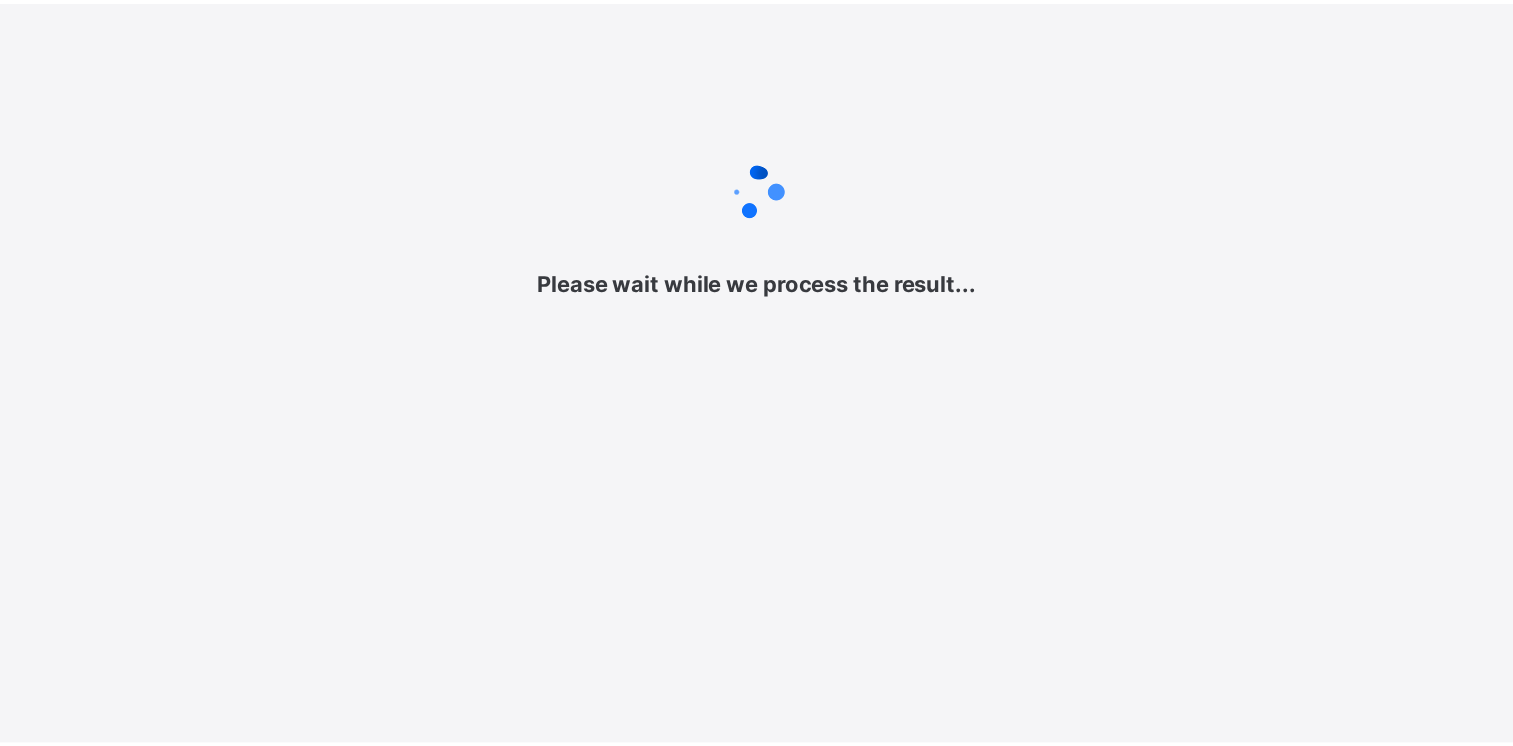 scroll, scrollTop: 0, scrollLeft: 0, axis: both 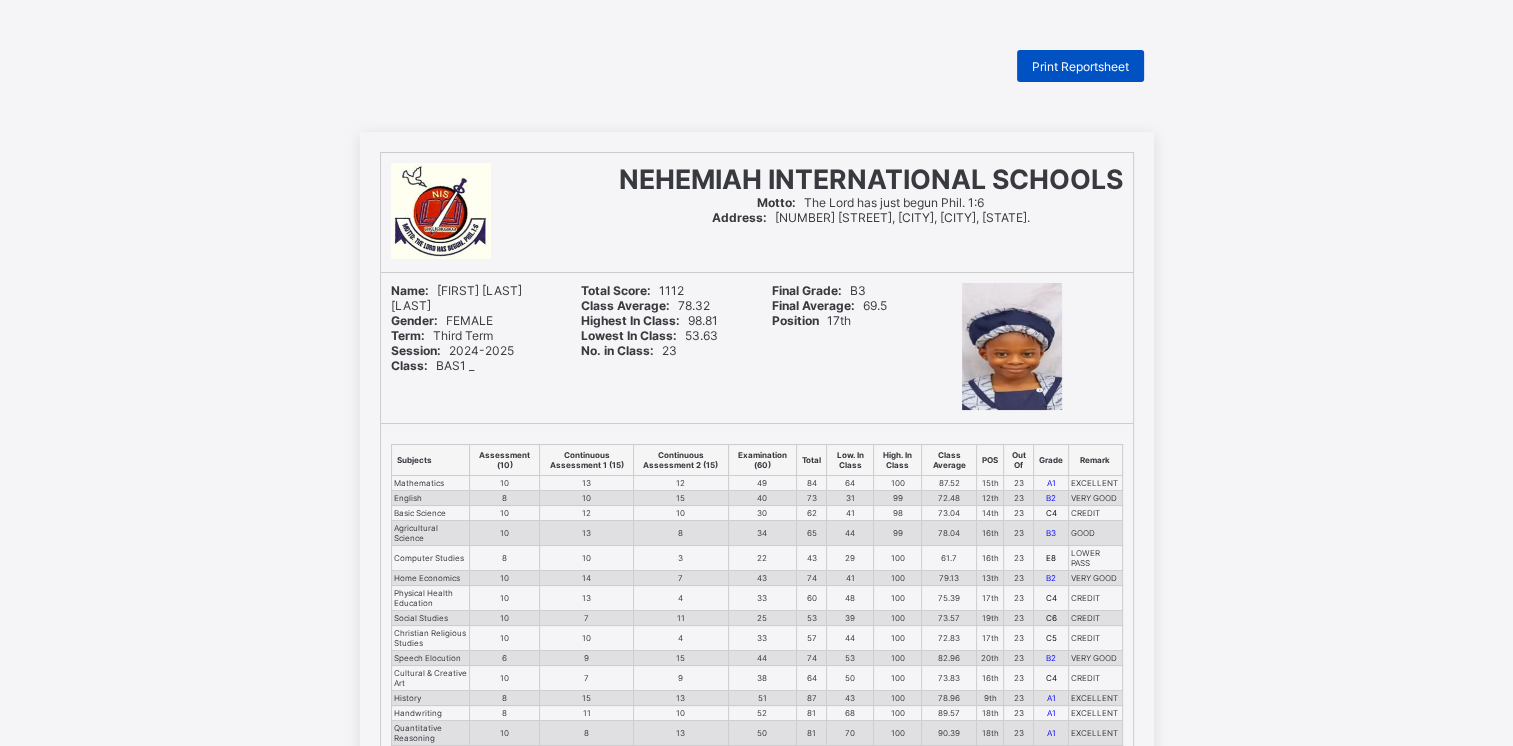 click on "Print Reportsheet" at bounding box center (1080, 66) 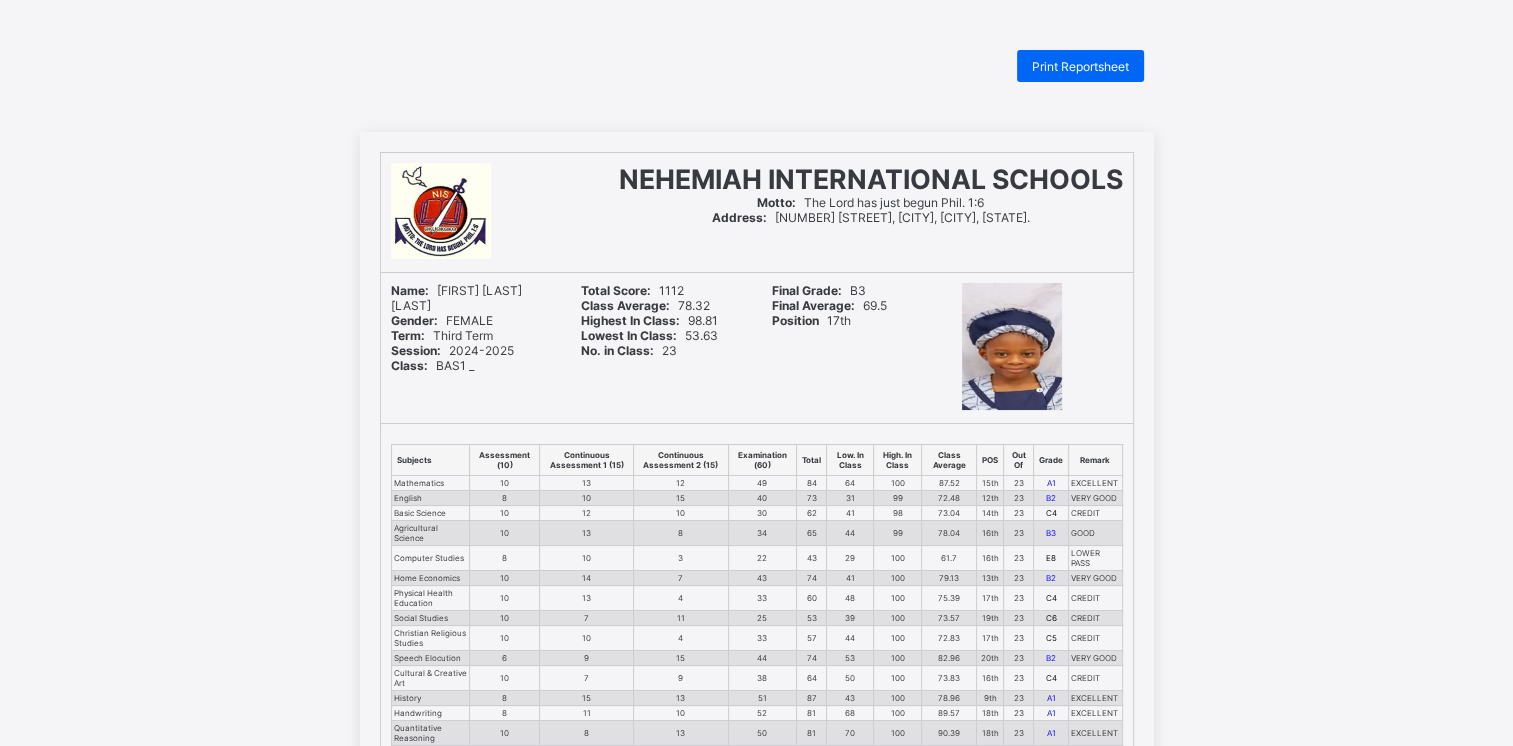 click on "NEHEMIAH INTERNATIONAL SCHOOLS Motto:  The Lord has just begun Phil. 1:6  Address: 33 Nehemiah School Road, Okuokoko, Effurun, via Warri, Delta State.  Name: ALFRED DARIA PRINCESS Gender: FEMALE Term: Third Term Session: 2024-2025 Class: BAS1 _ Total Score: 1112 Class Average: 78.32 Highest In Class: 98.81 Lowest In Class: 53.63 No. in Class: 23 Final Grade: B3 Final Average: 69.5 Position 17th Subjects Assessment (10) Continuous Assessment 1 (15) Continuous Assessment 2 (15) Examination (60) Total Low. In Class High. In Class Class Average POS Out Of Grade Remark Mathematics 10 13 12 49 84 64 100 87.52 15th 23 A1 EXCELLENT English 8 10 15 40 73 31 99 72.48 12th 23 B2 VERY GOOD Basic Science 10 12 10 30 62 41 98 73.04 14th 23 C4 CREDIT Agricultural Science 10 13 8 34 65 44 99 78.04 16th 23 B3 GOOD Computer Studies 8 10 3 22 43 29 100 61.7 16th 23 E8 LOWER PASS Home Economics 10 14 7 43 74 41 100 79.13 13th 23 B2 VERY GOOD Physical Health Education 10 13 4 33 60 48 100 75.39 17th 23 C4 CREDIT Social Studies 10" at bounding box center (756, 687) 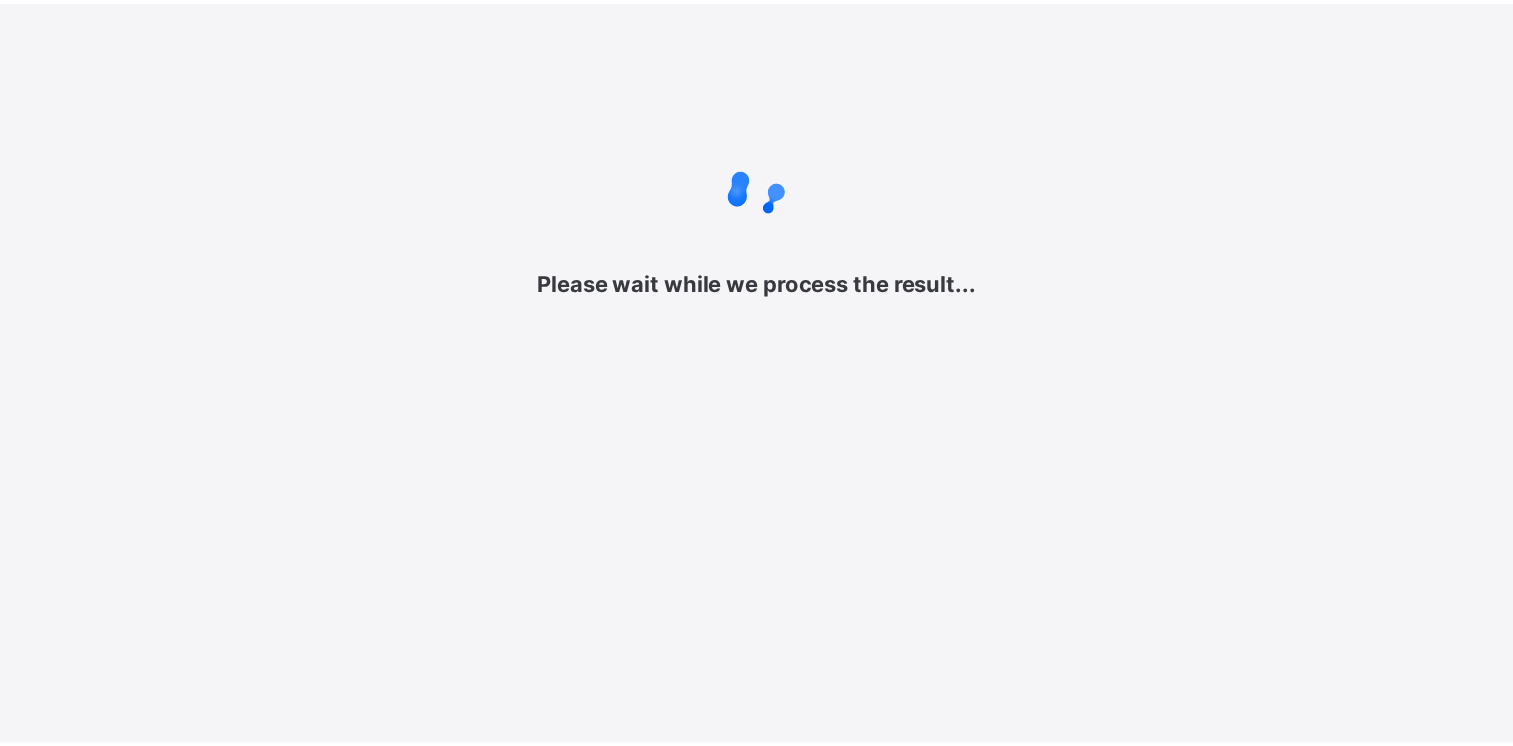 scroll, scrollTop: 0, scrollLeft: 0, axis: both 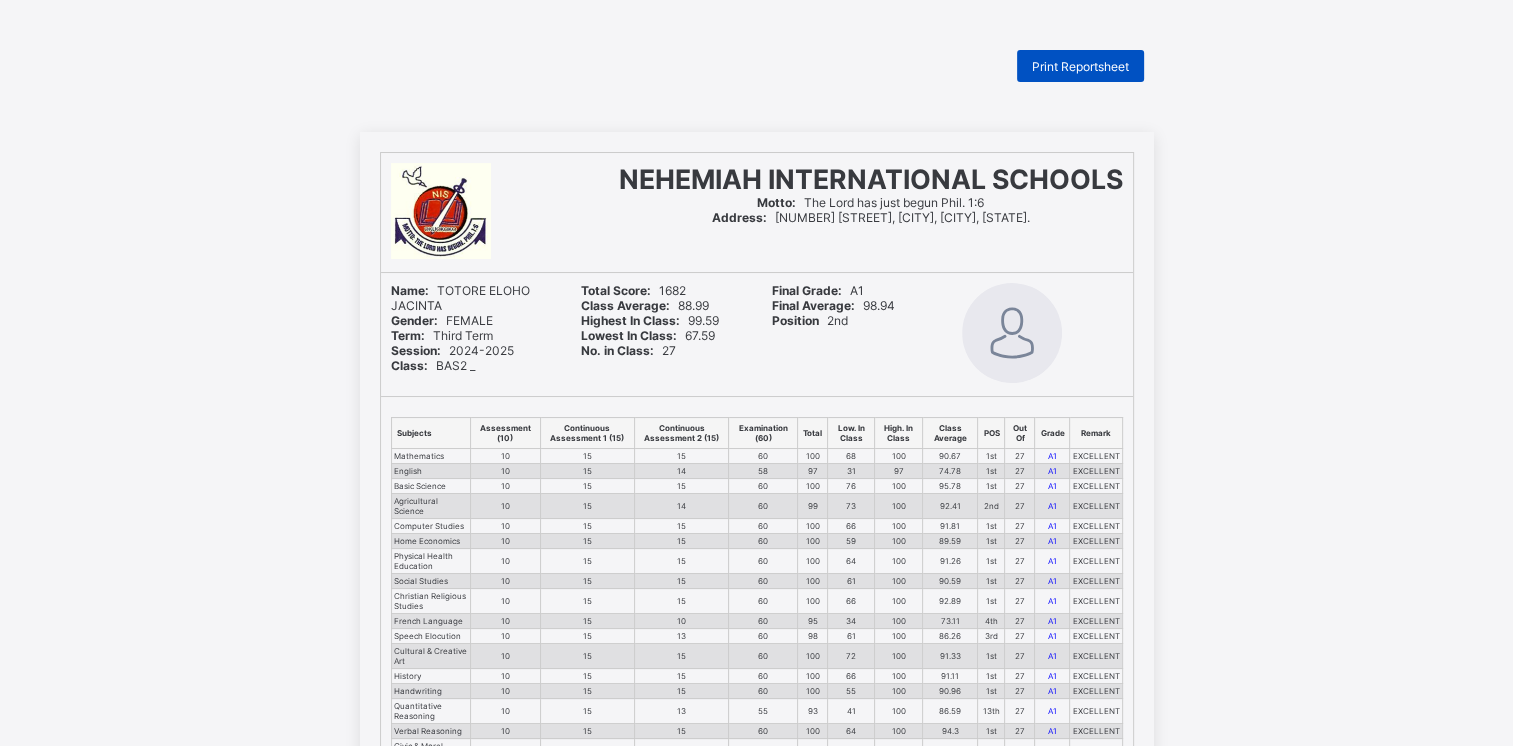 click on "Print Reportsheet" at bounding box center [1080, 66] 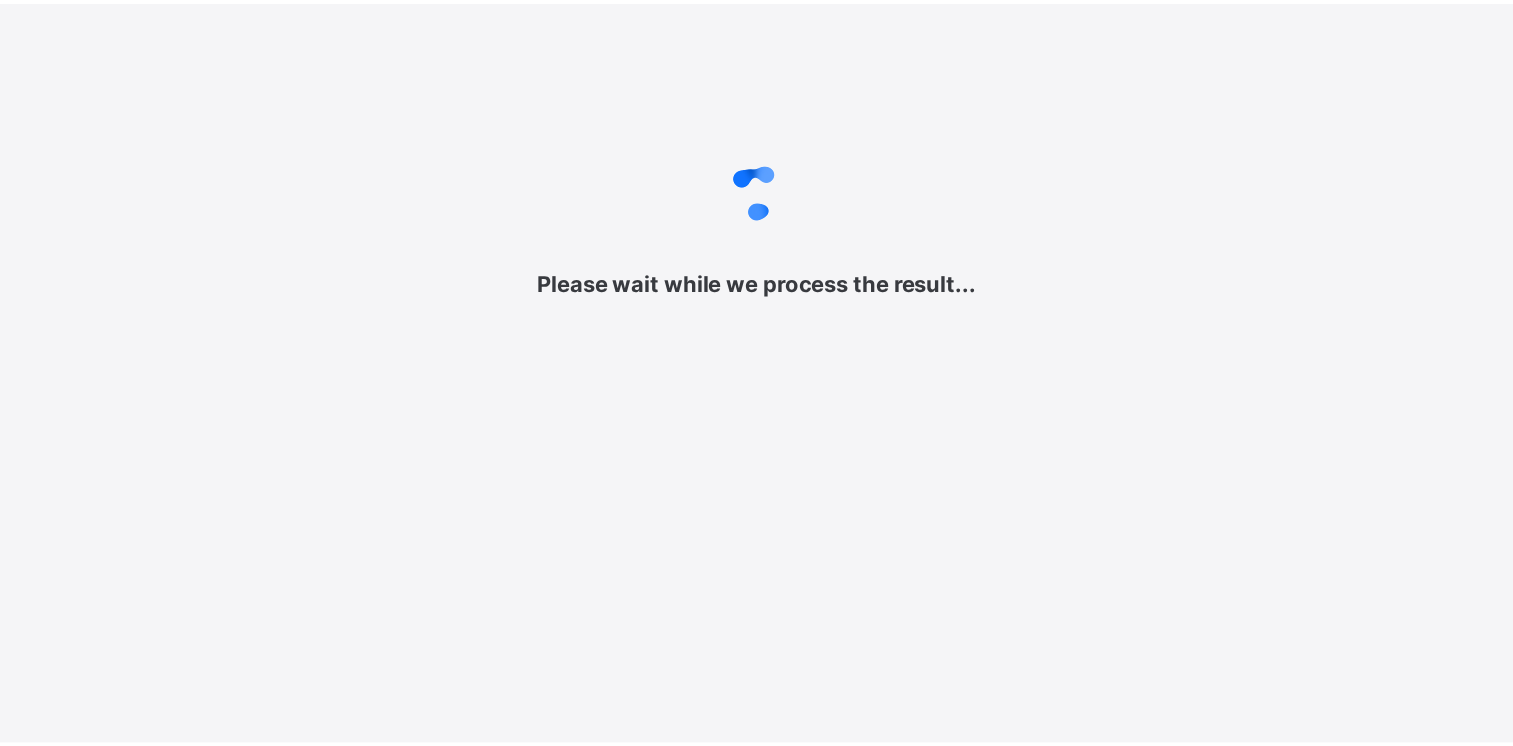scroll, scrollTop: 0, scrollLeft: 0, axis: both 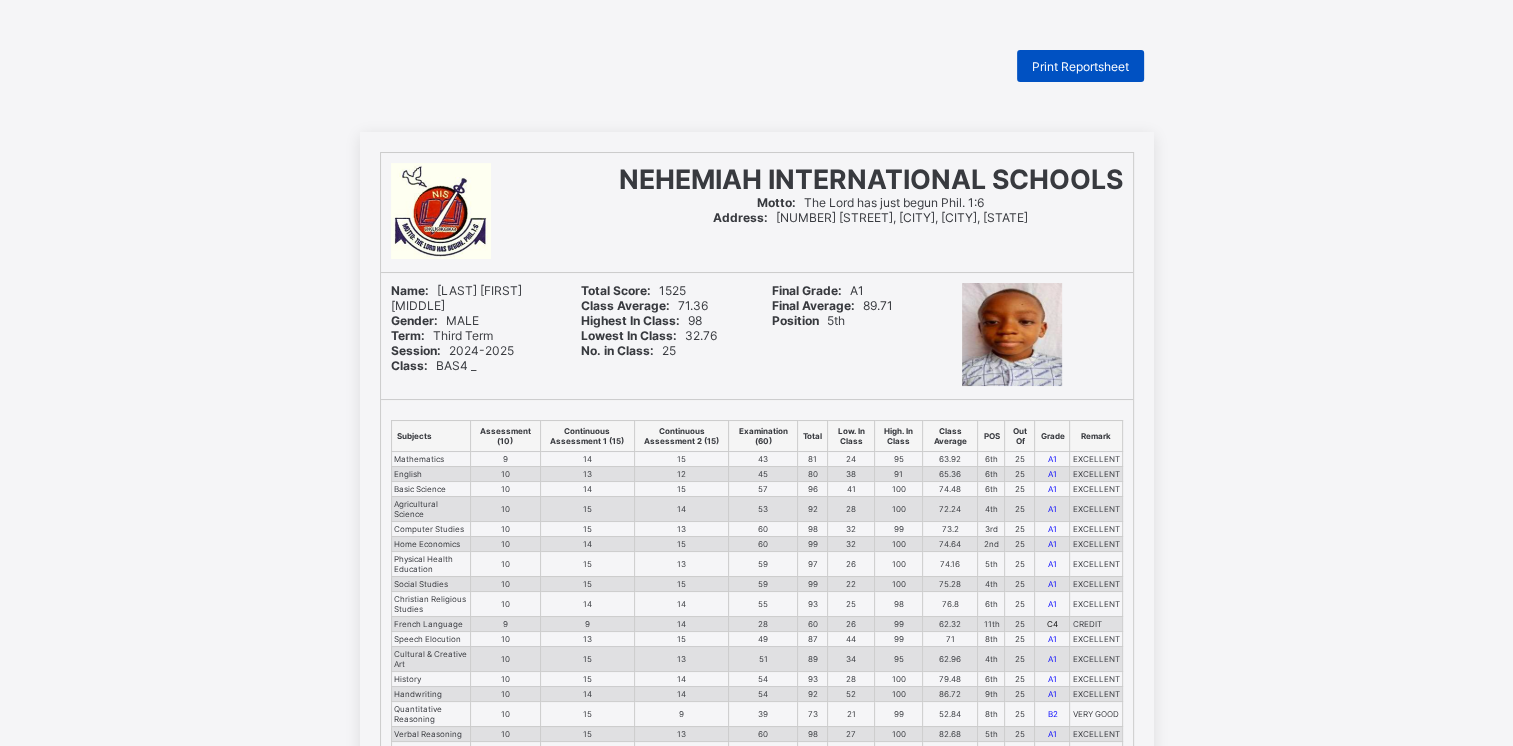 click on "Print Reportsheet" at bounding box center [1080, 66] 